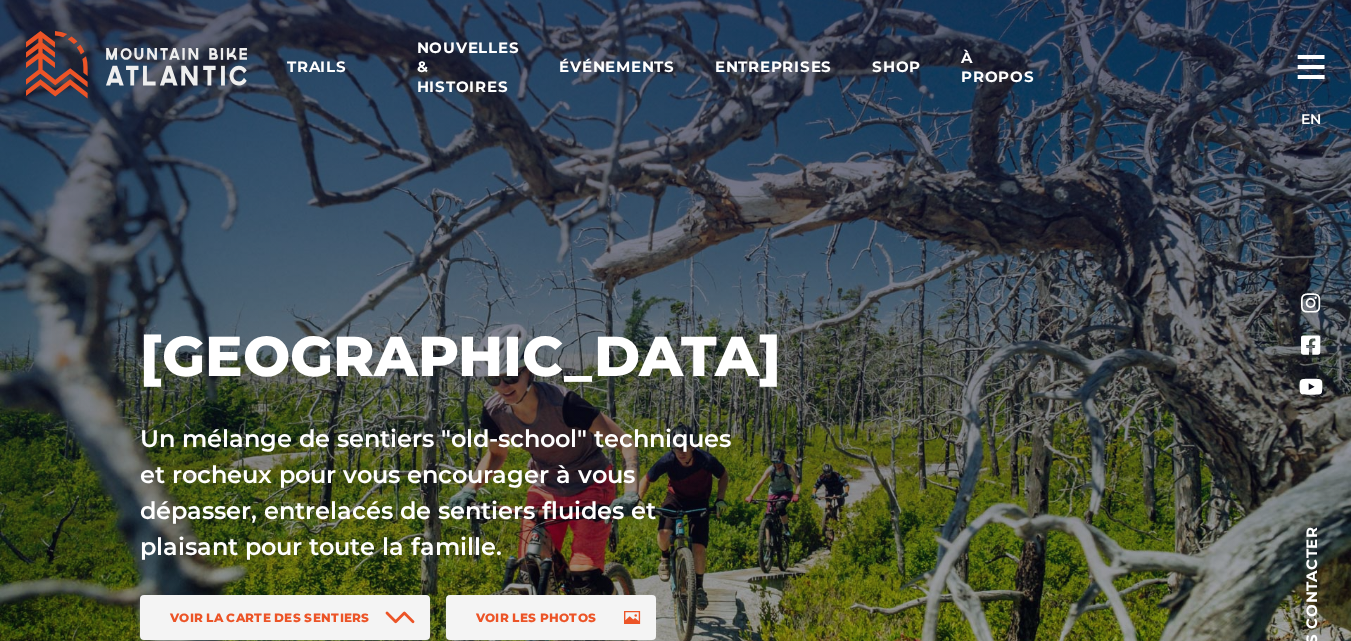 scroll, scrollTop: 0, scrollLeft: 0, axis: both 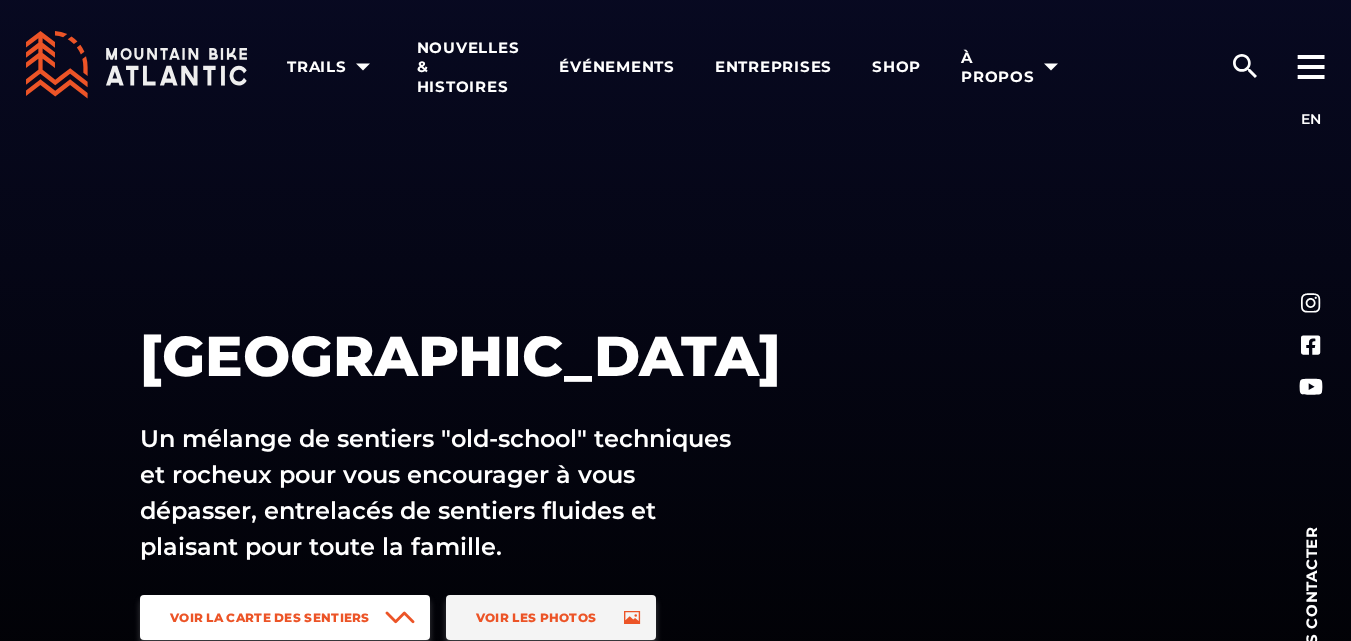 click on "Voir la carte des sentiers" at bounding box center [270, 617] 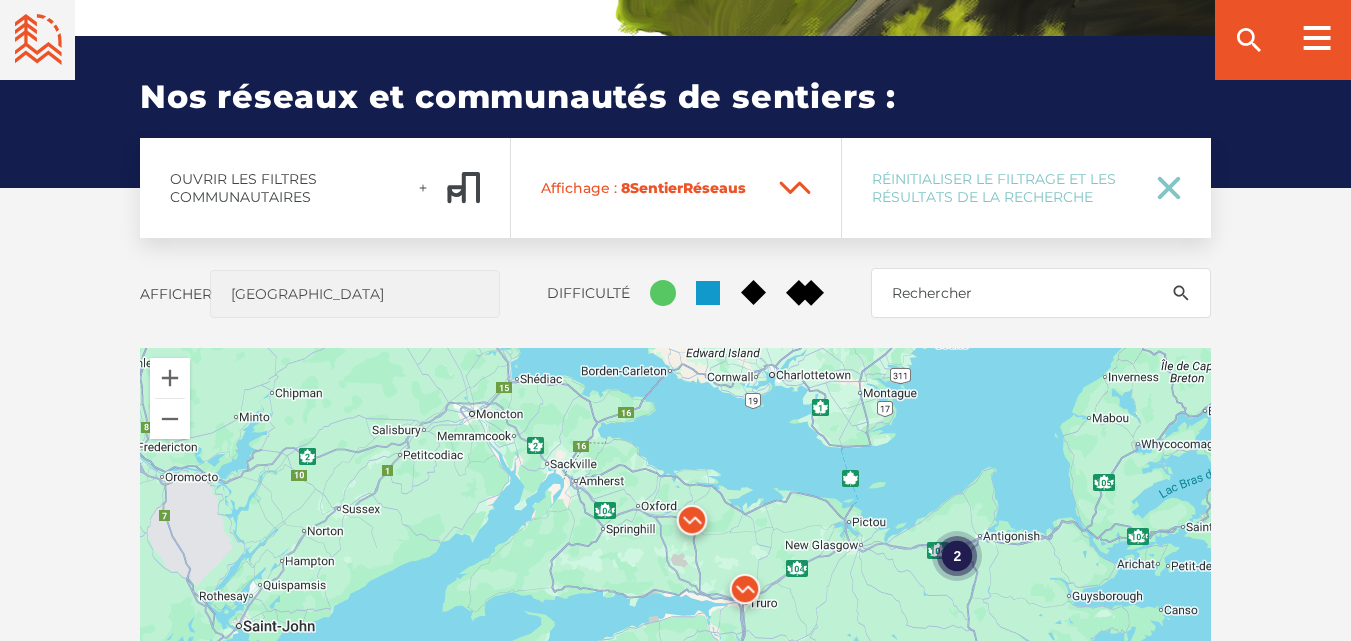 scroll, scrollTop: 1480, scrollLeft: 0, axis: vertical 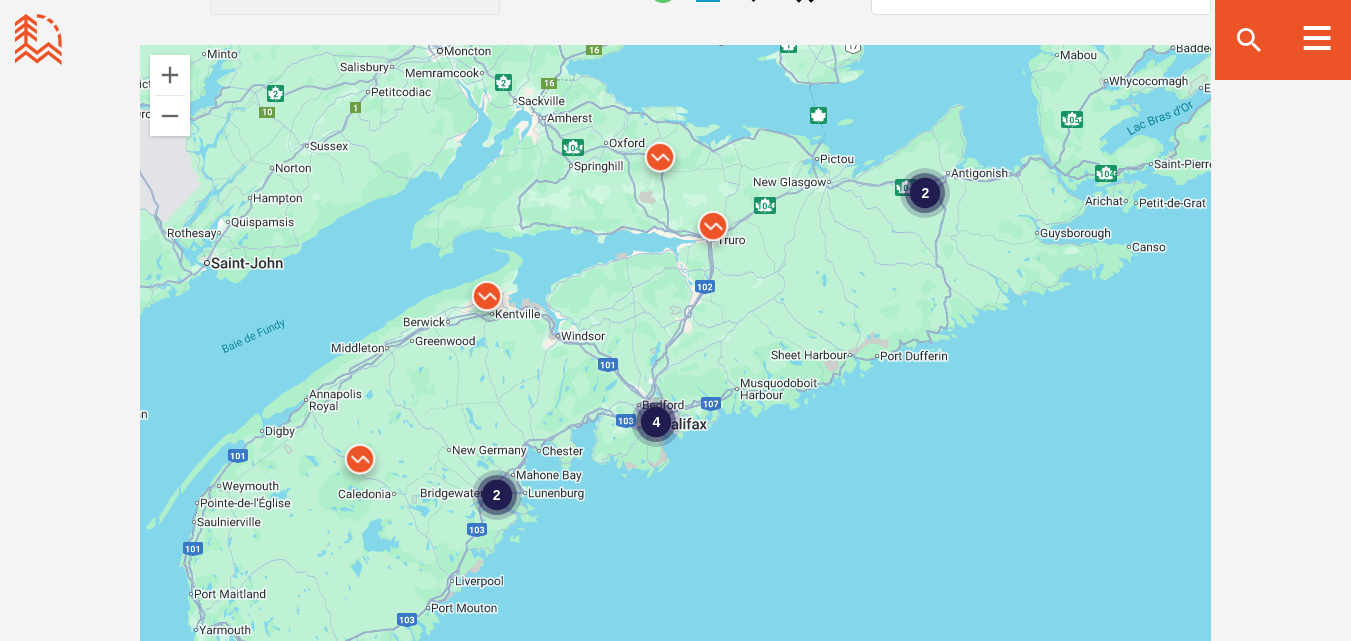 drag, startPoint x: 680, startPoint y: 411, endPoint x: 643, endPoint y: 344, distance: 76.537575 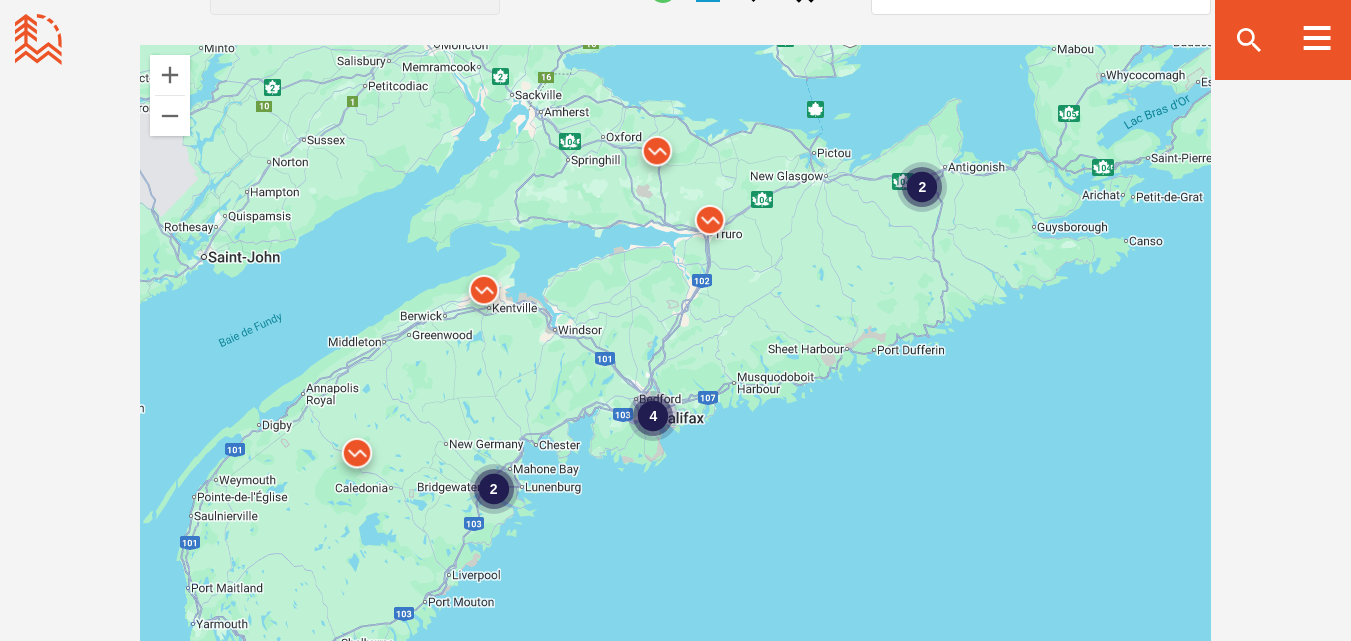click on "4 2 2" at bounding box center [675, 395] 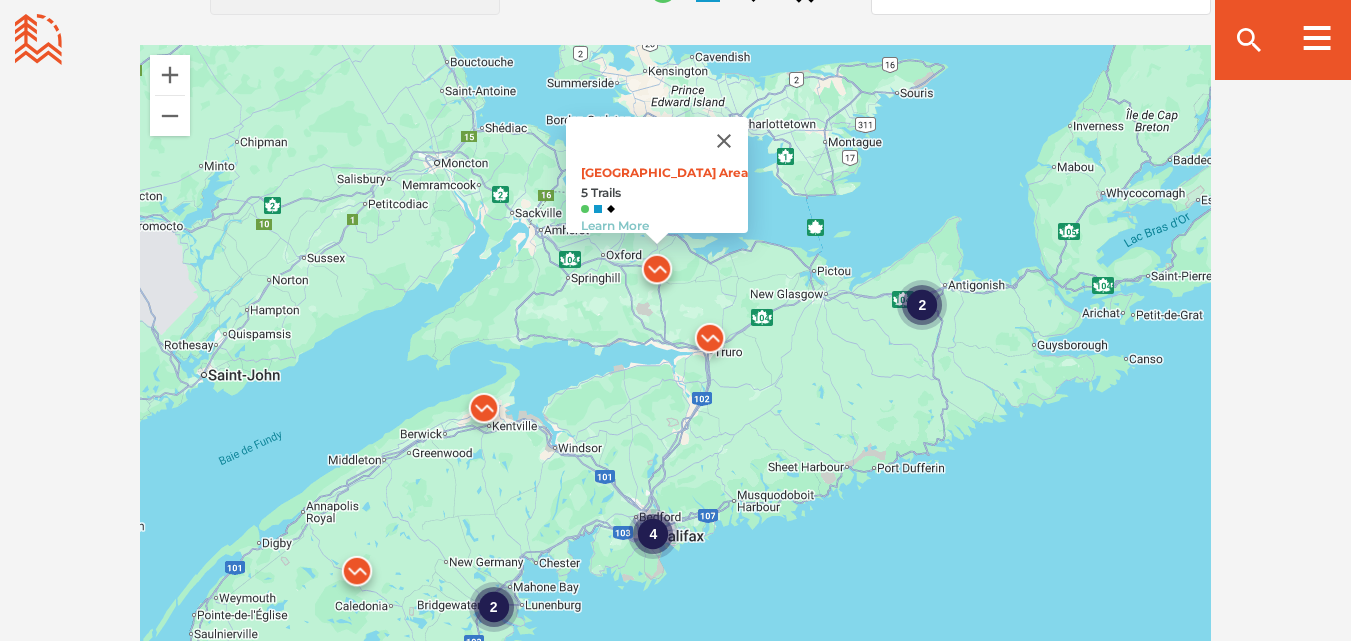 click at bounding box center [710, 343] 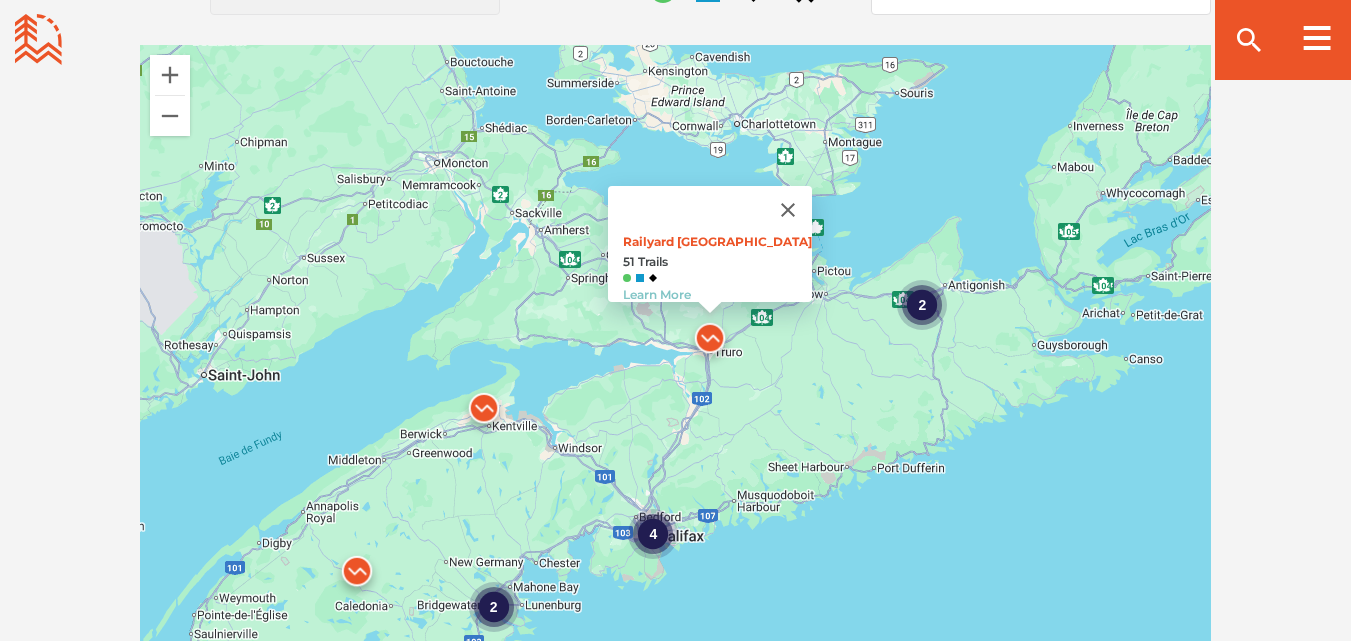 click at bounding box center (484, 413) 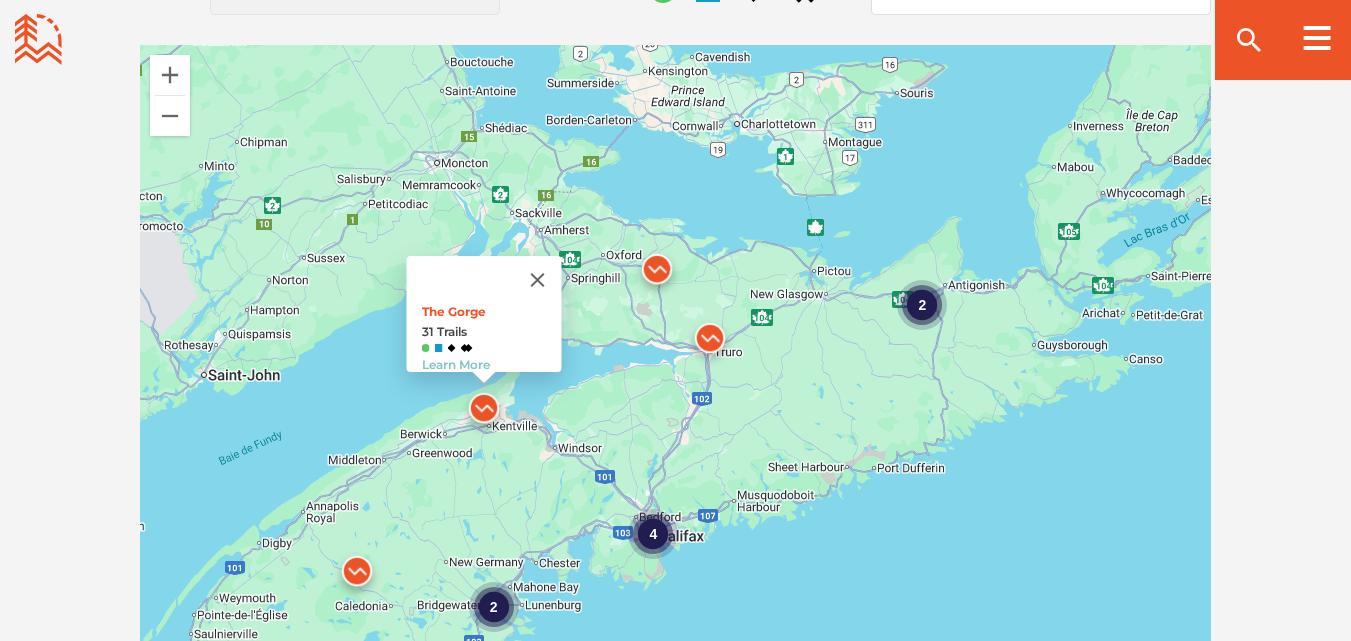 click on "4 2 2 The Gorge 31 Trails Learn More" at bounding box center (675, 395) 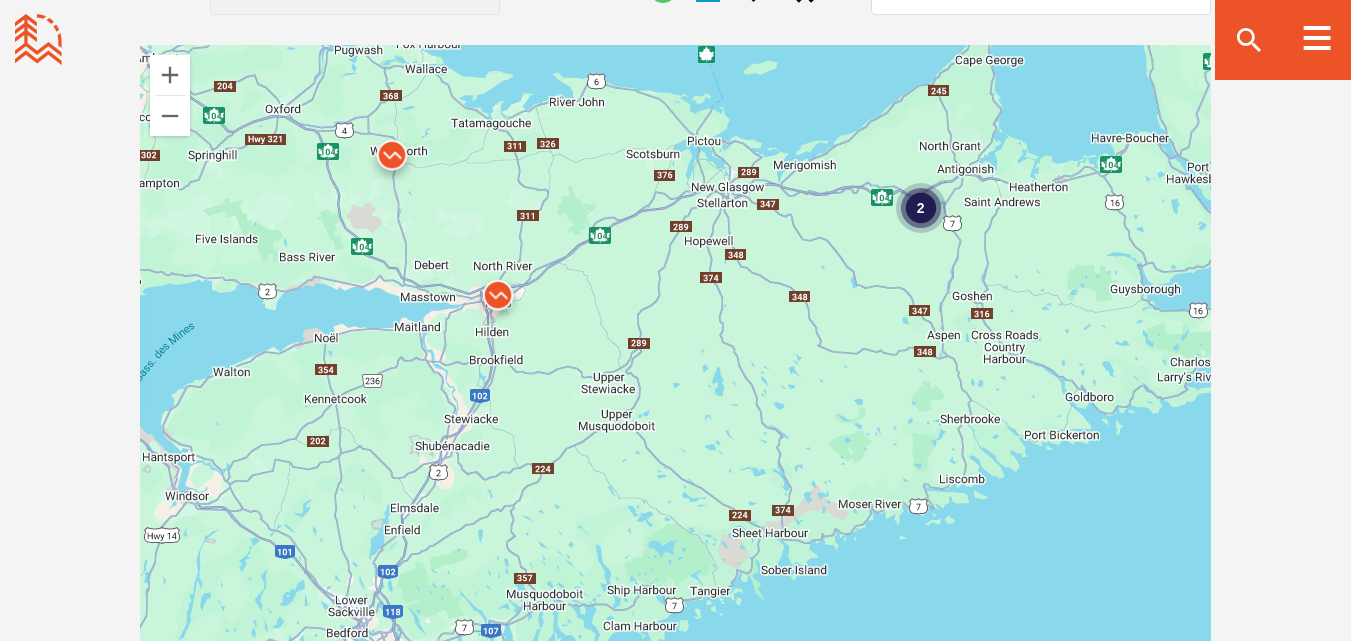 click on "4 2 The Gorge 31 Trails Learn More" at bounding box center (675, 395) 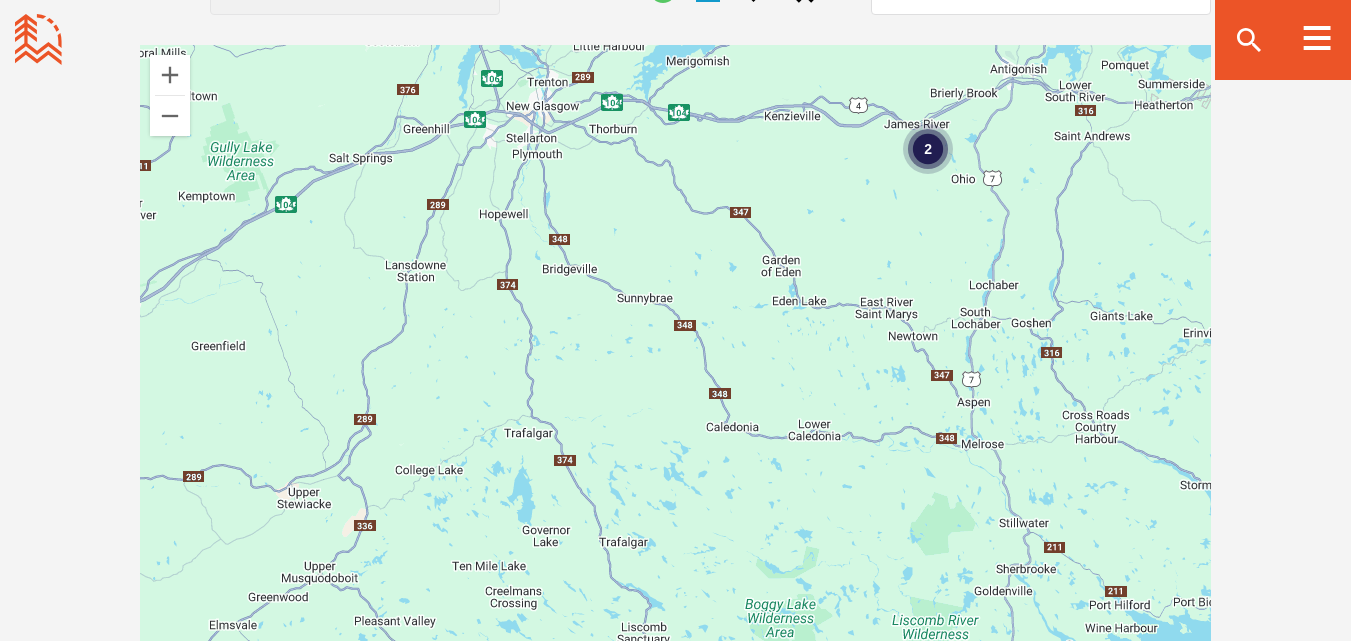 click on "2 The Gorge 31 Trails Learn More" at bounding box center [675, 395] 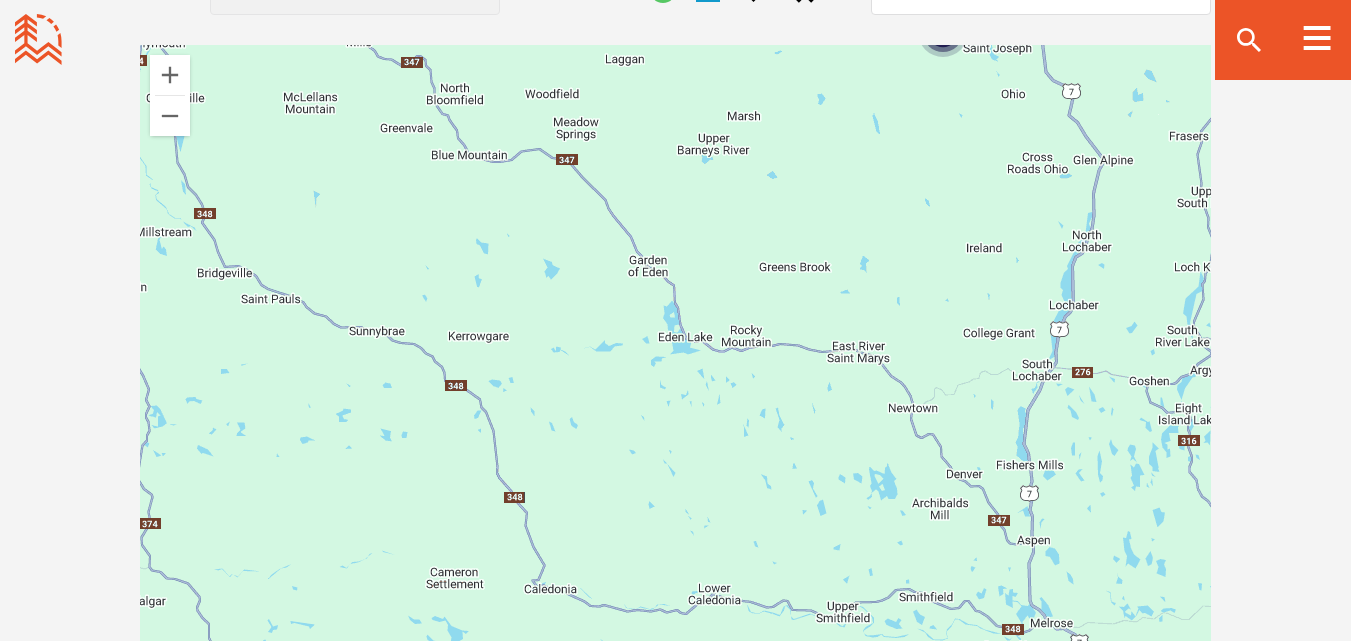 click on "2 The Gorge 31 Trails Learn More" at bounding box center (675, 395) 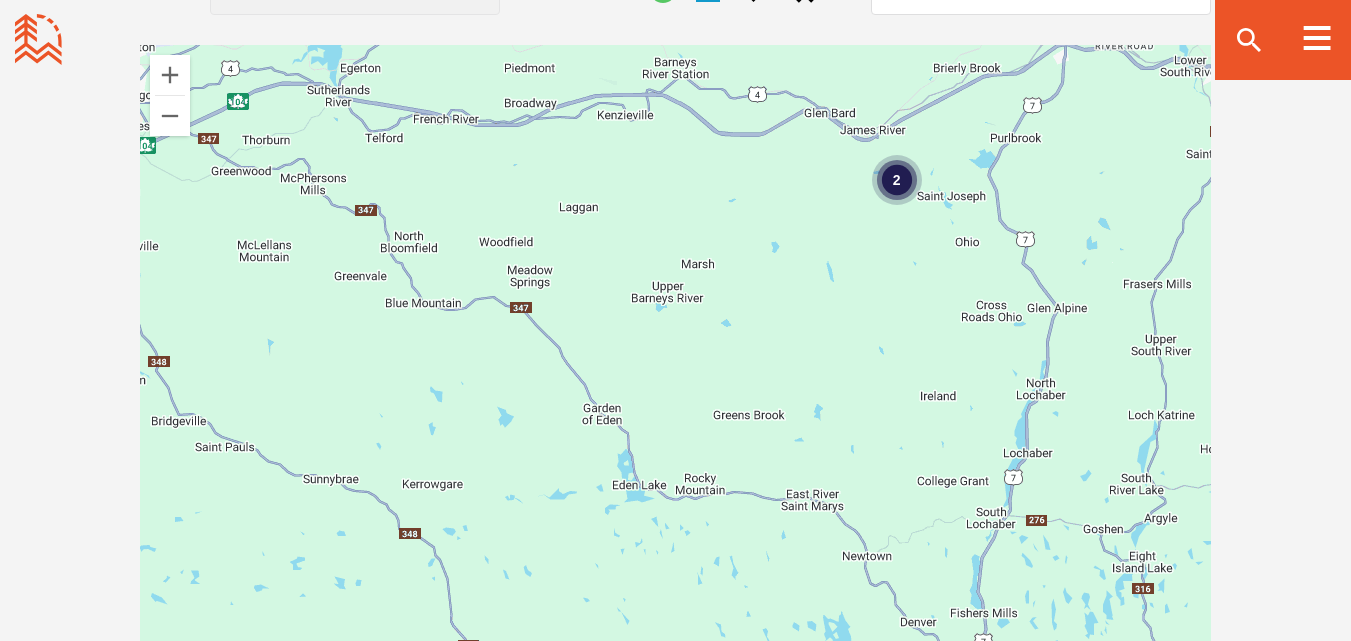 drag, startPoint x: 926, startPoint y: 179, endPoint x: 878, endPoint y: 331, distance: 159.39886 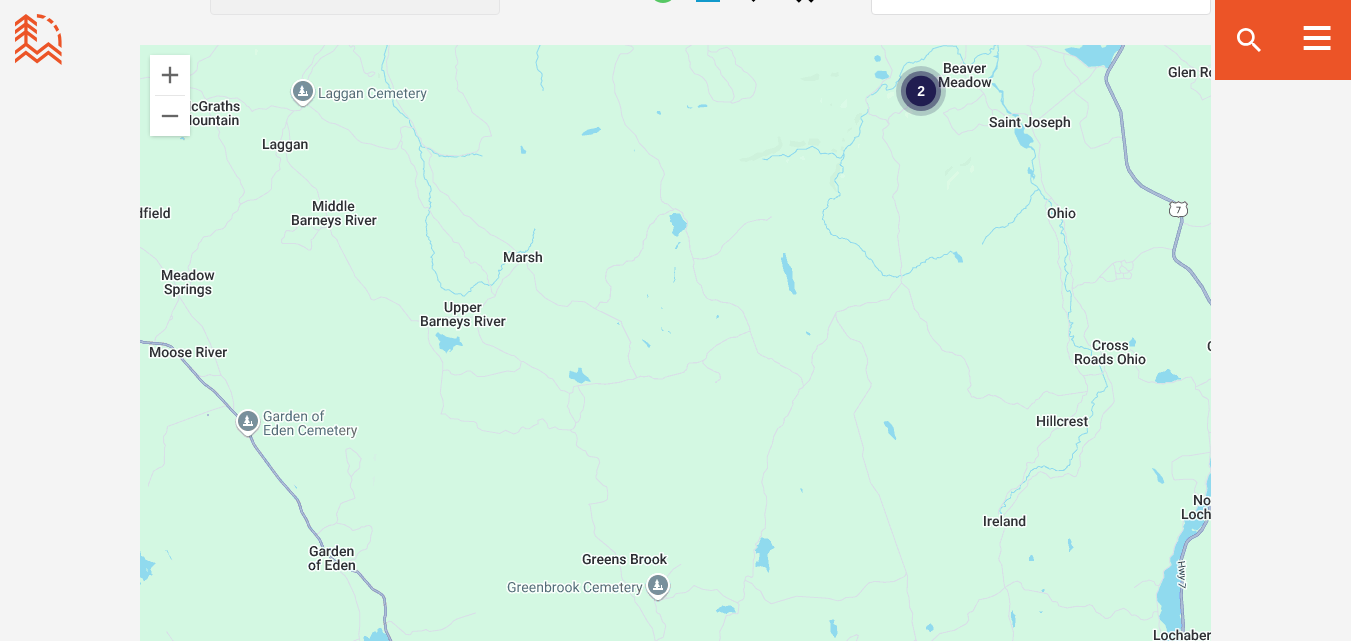 click on "2 The Gorge 31 Trails Learn More" at bounding box center (675, 395) 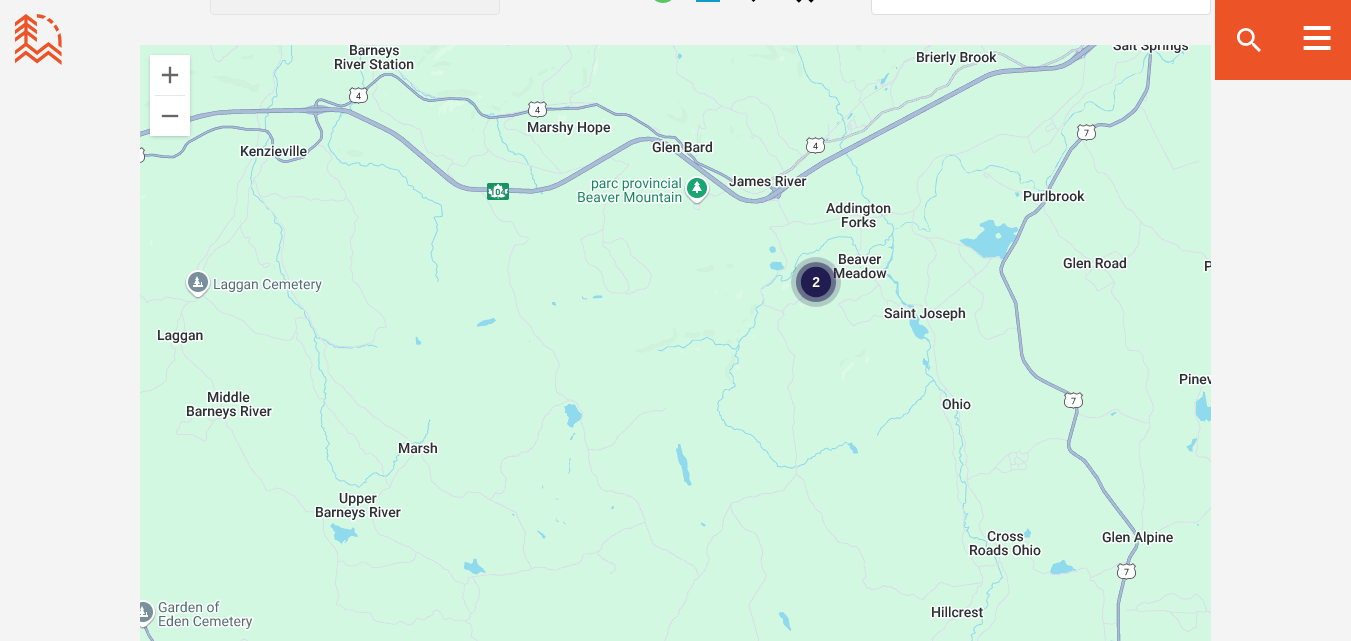 drag, startPoint x: 890, startPoint y: 185, endPoint x: 774, endPoint y: 378, distance: 225.1777 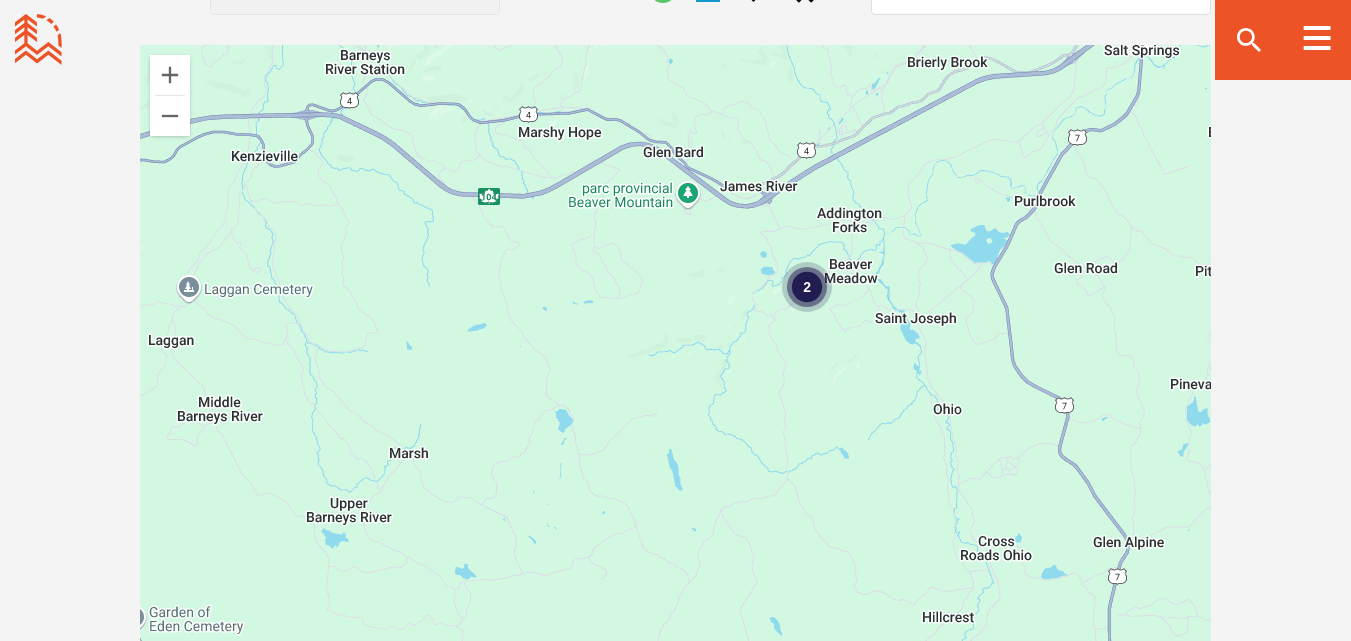 click on "2 The Gorge 31 Trails Learn More" at bounding box center [675, 395] 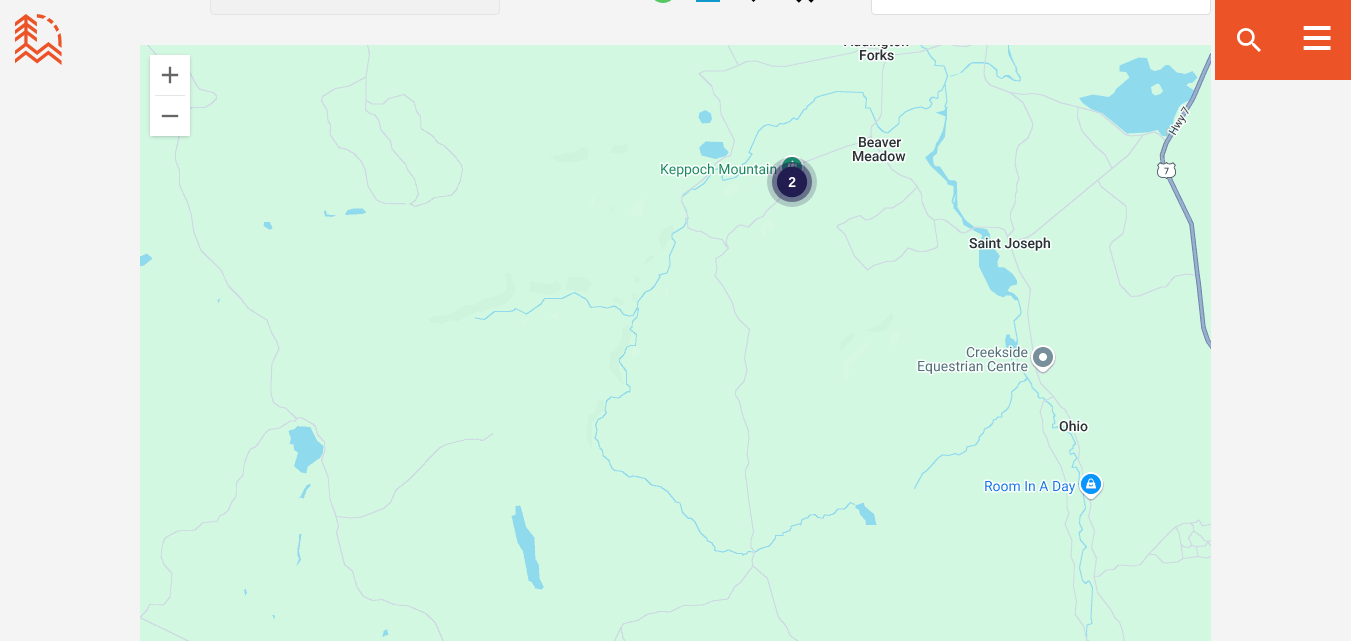 click on "2 The Gorge 31 Trails Learn More" at bounding box center [675, 395] 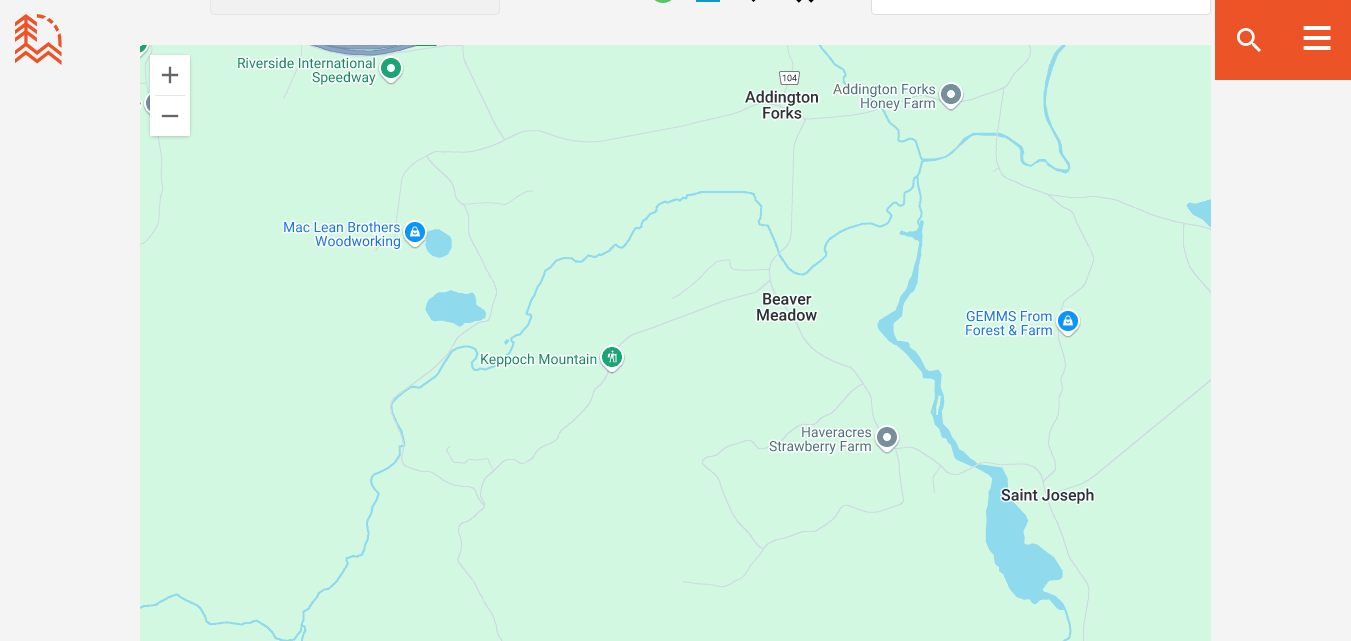 drag, startPoint x: 808, startPoint y: 201, endPoint x: 639, endPoint y: 646, distance: 476.0105 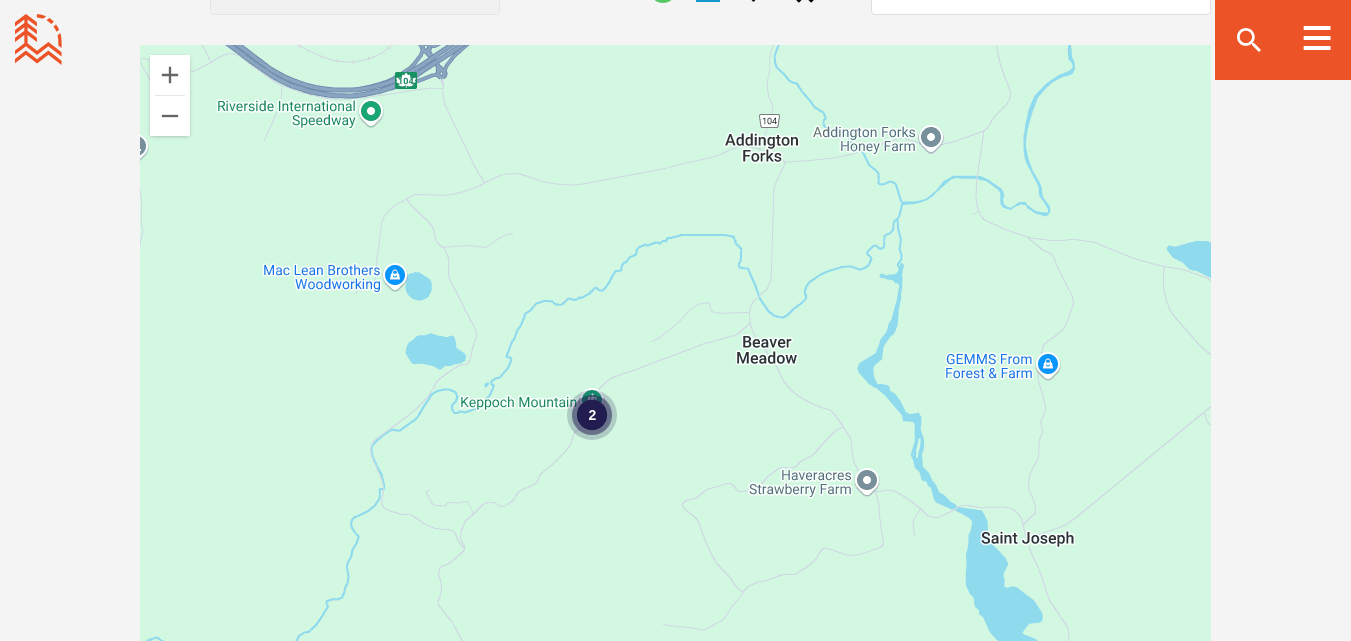 click on "2" at bounding box center [592, 415] 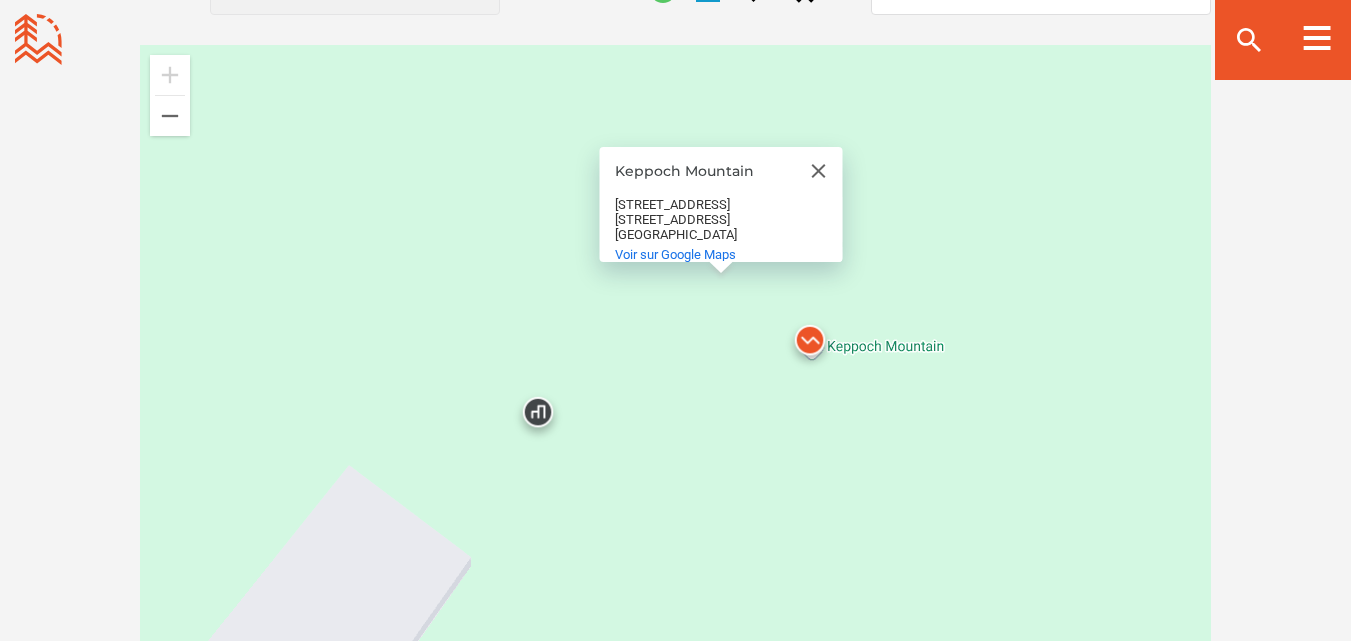 click at bounding box center [810, 345] 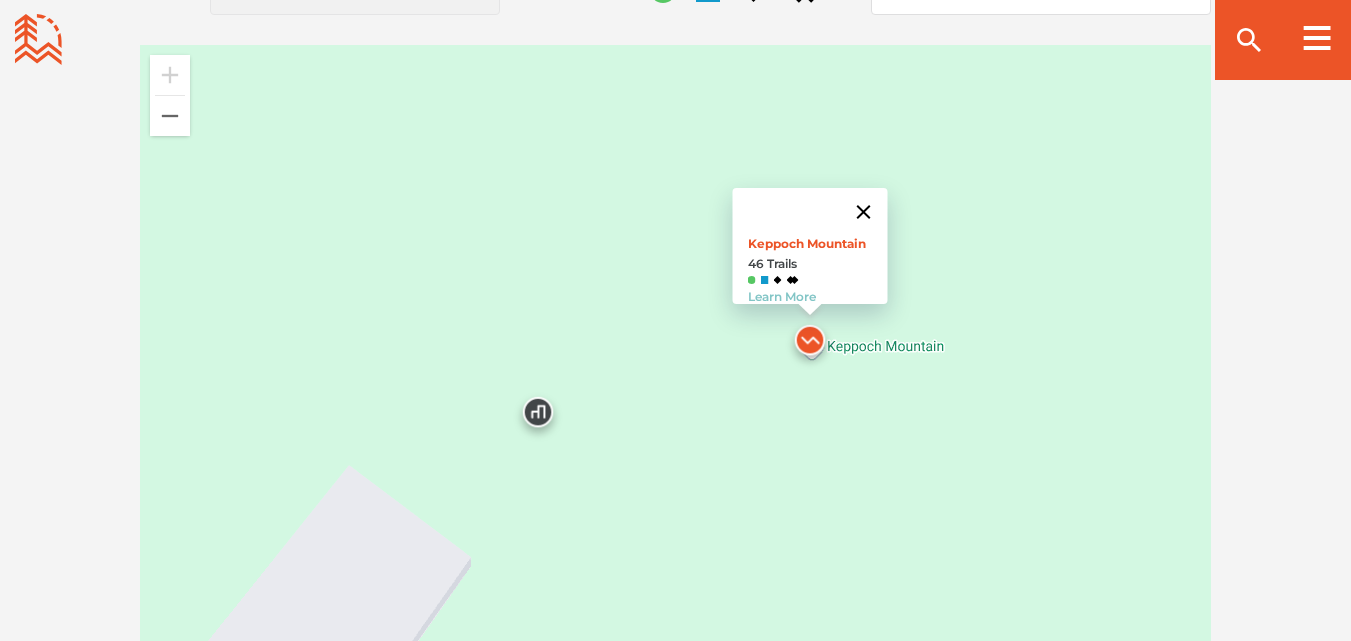 click at bounding box center (863, 212) 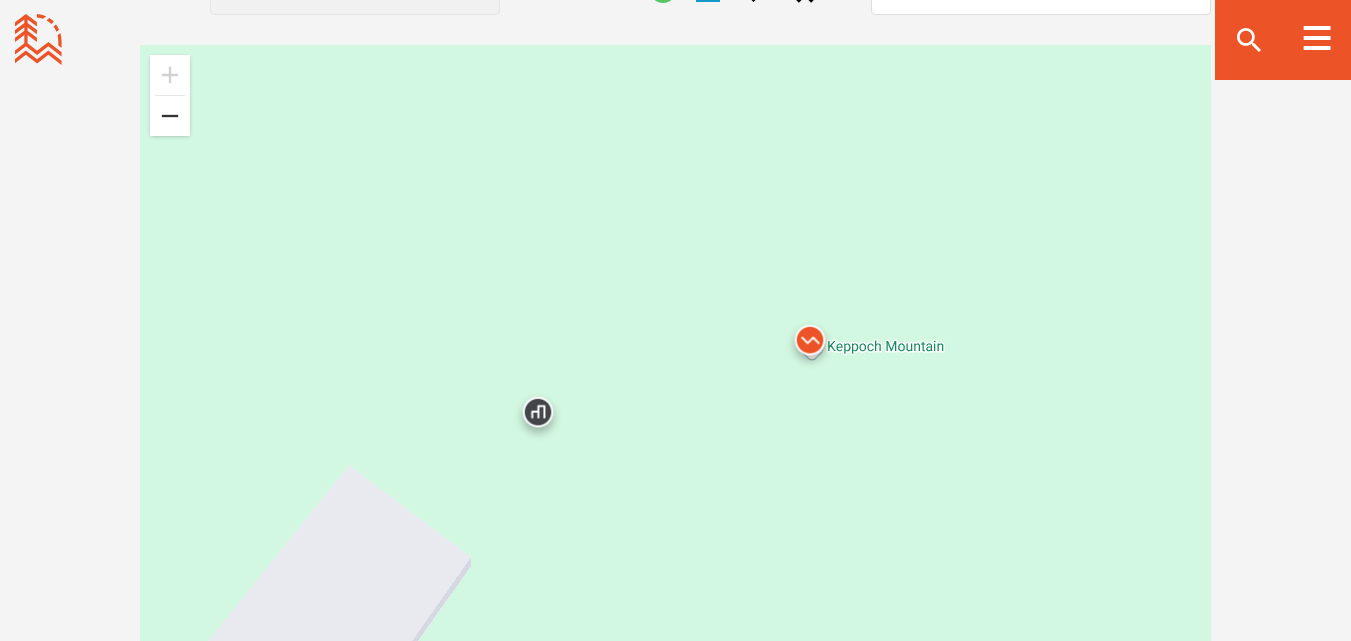 click at bounding box center (170, 116) 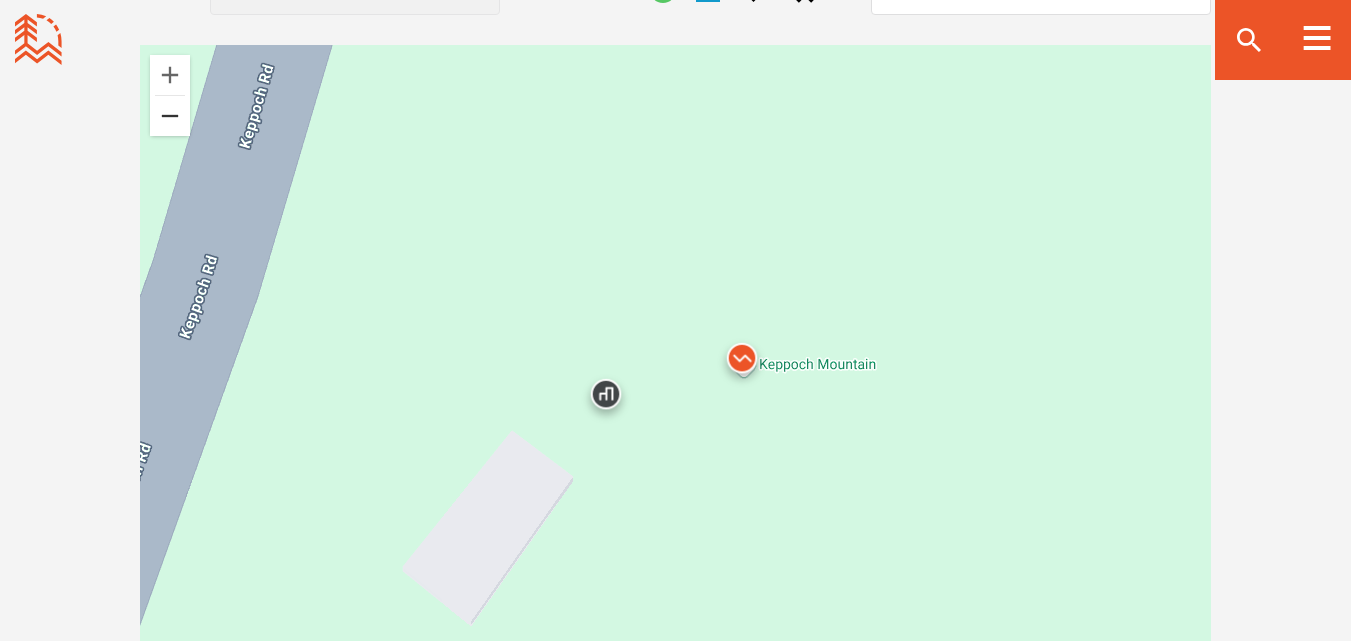 click at bounding box center [170, 116] 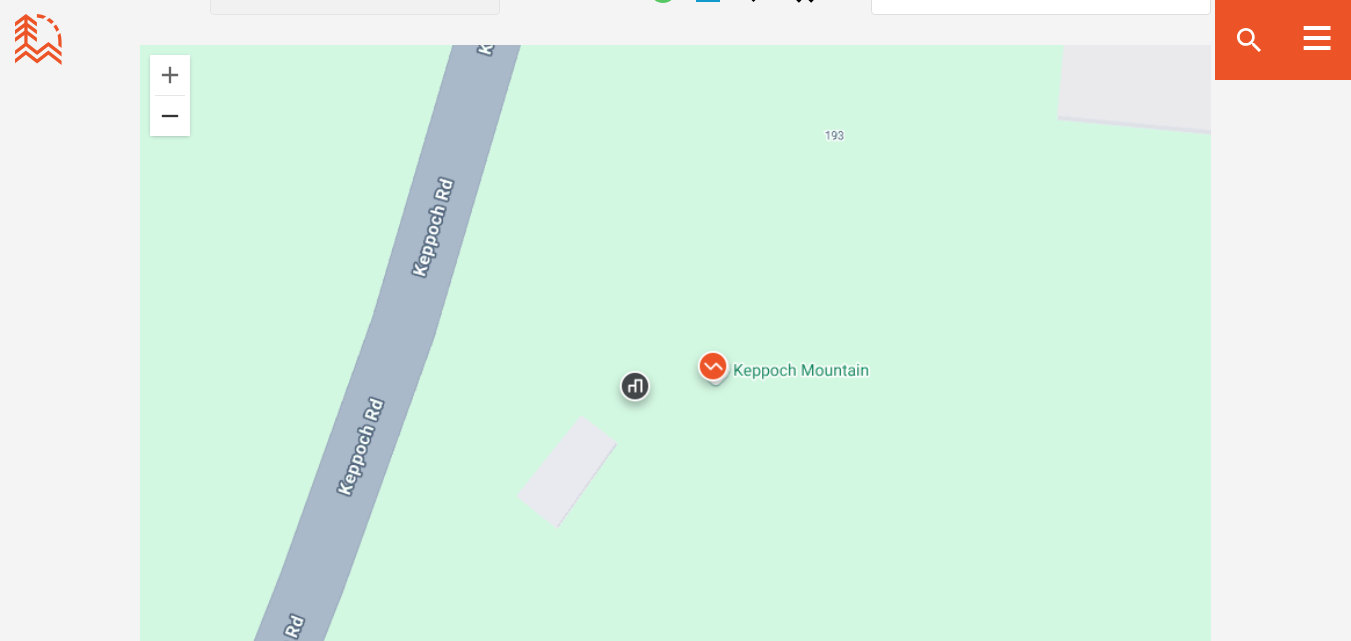 click at bounding box center (170, 116) 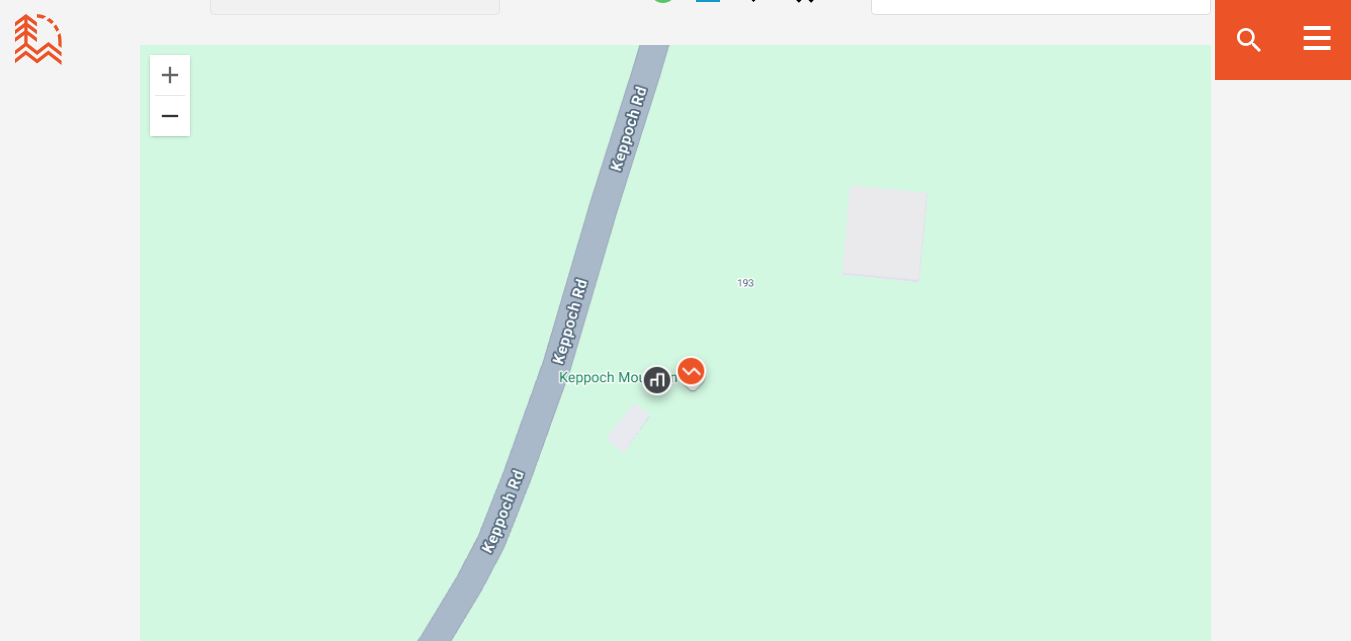 click at bounding box center (170, 116) 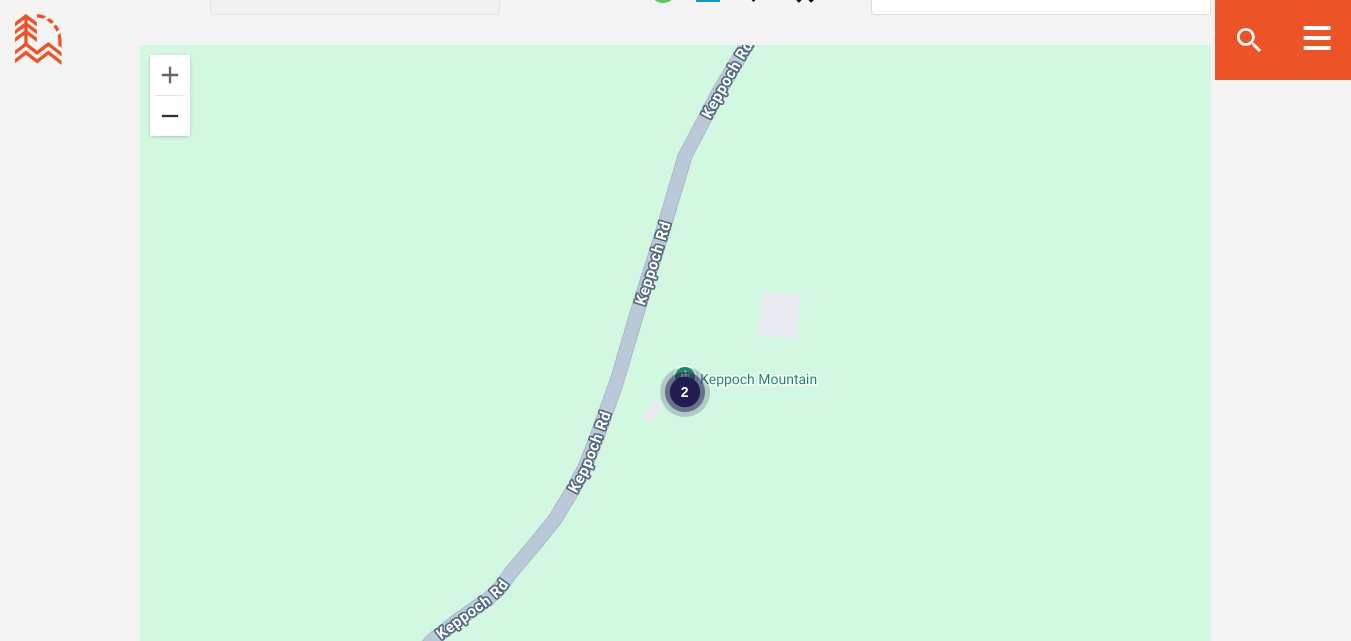 click at bounding box center (170, 116) 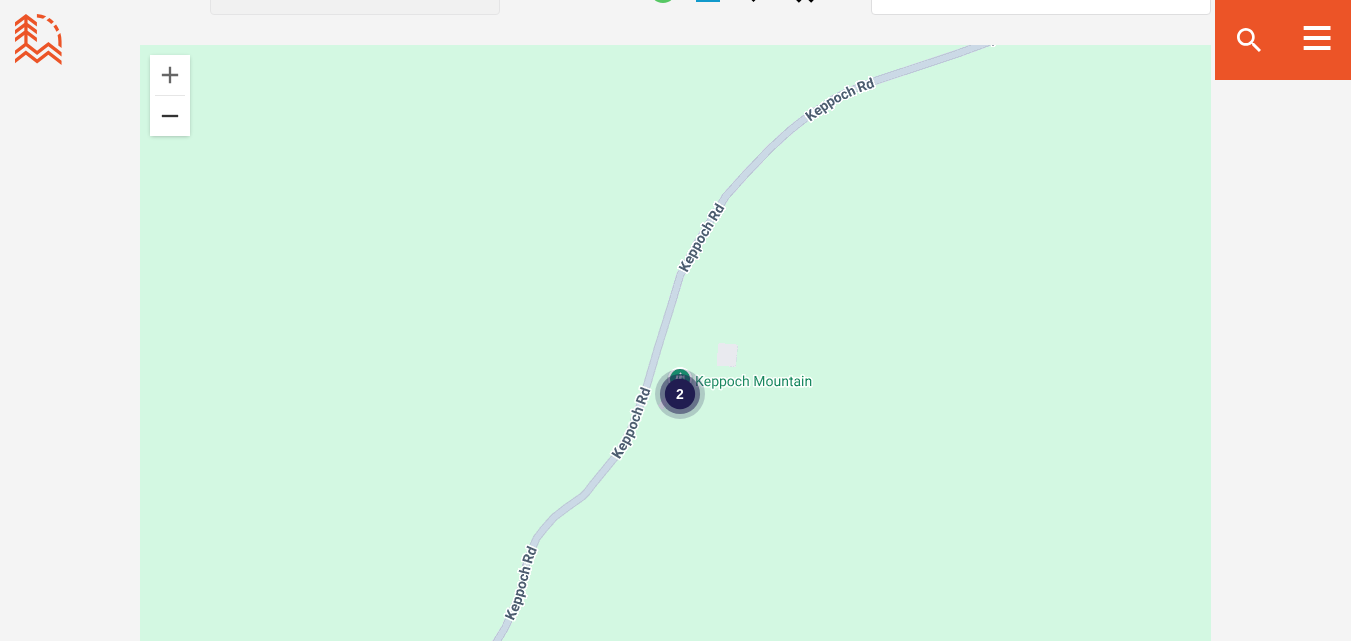 click at bounding box center [170, 116] 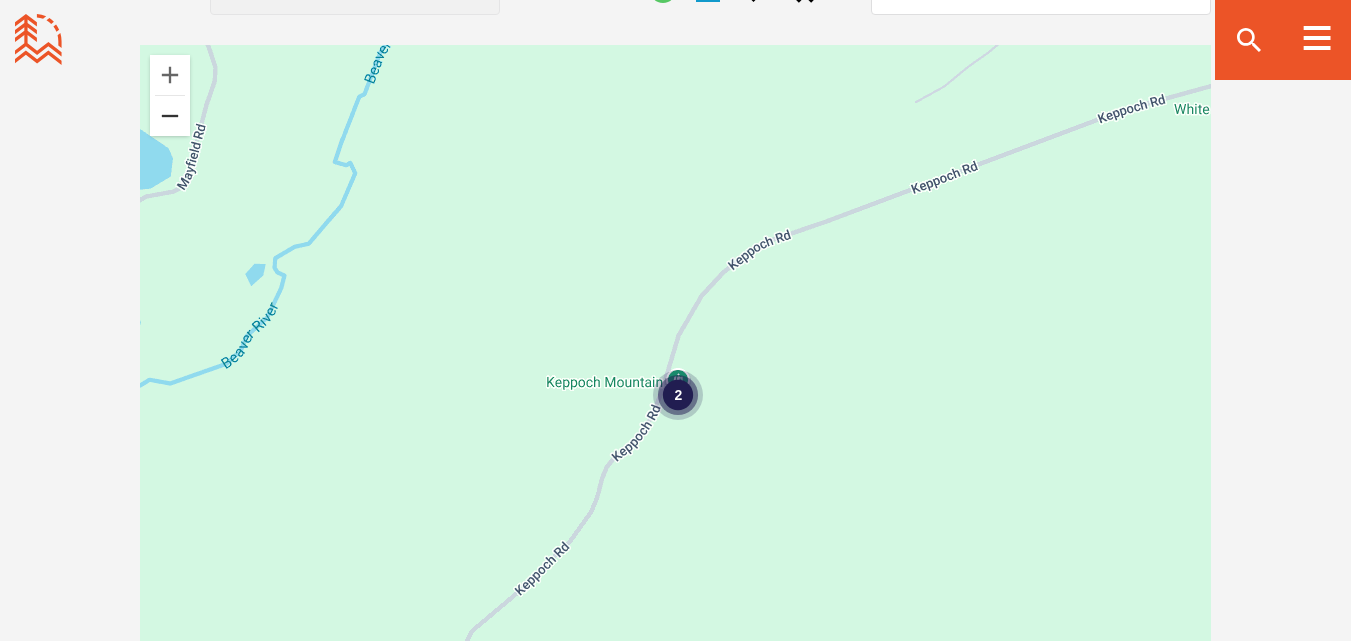 click at bounding box center [170, 116] 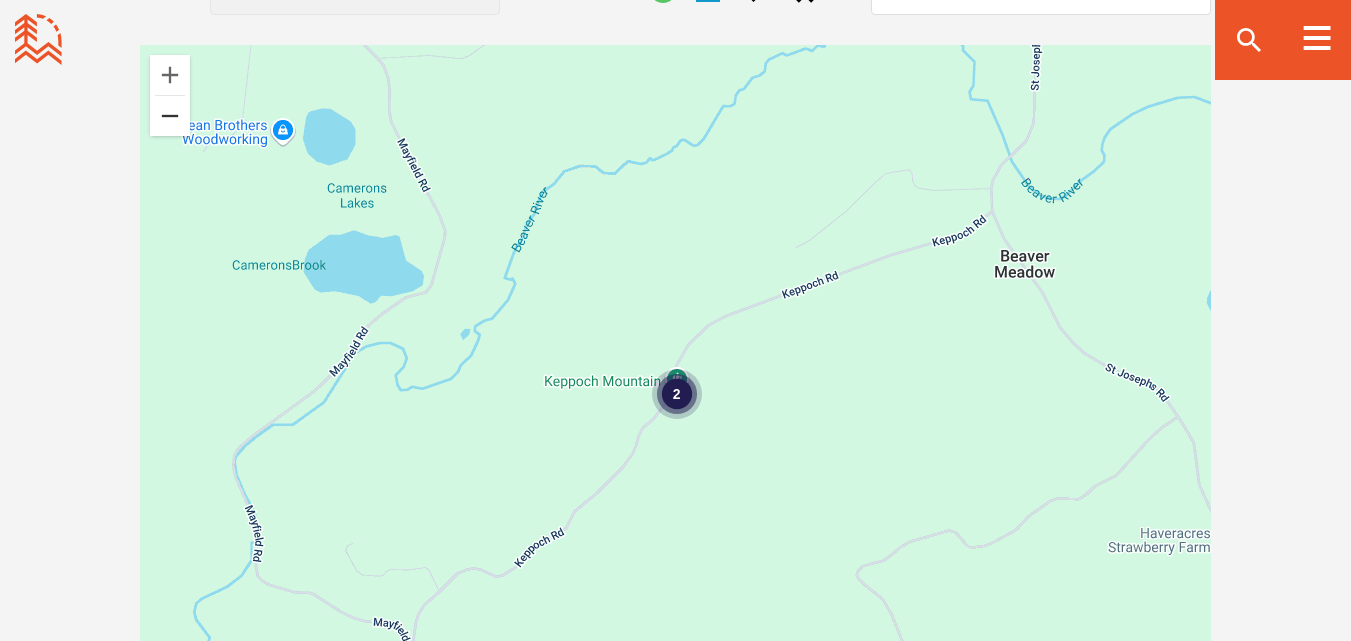 click at bounding box center [170, 116] 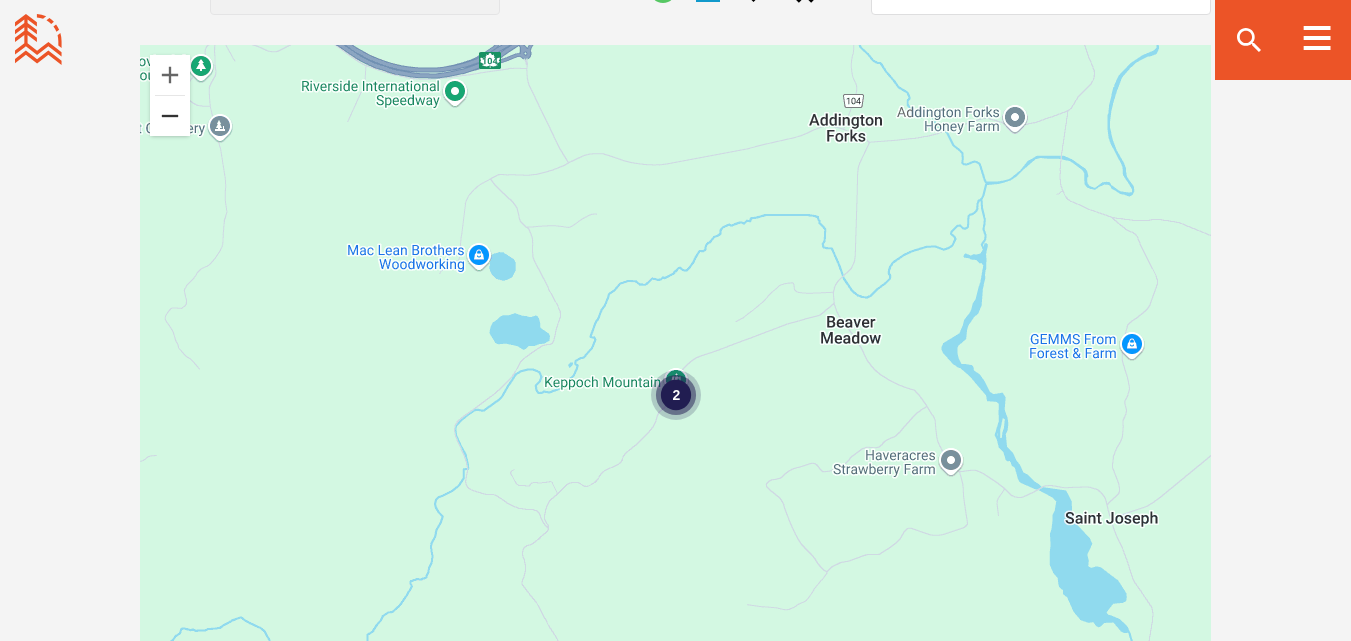 click at bounding box center [170, 116] 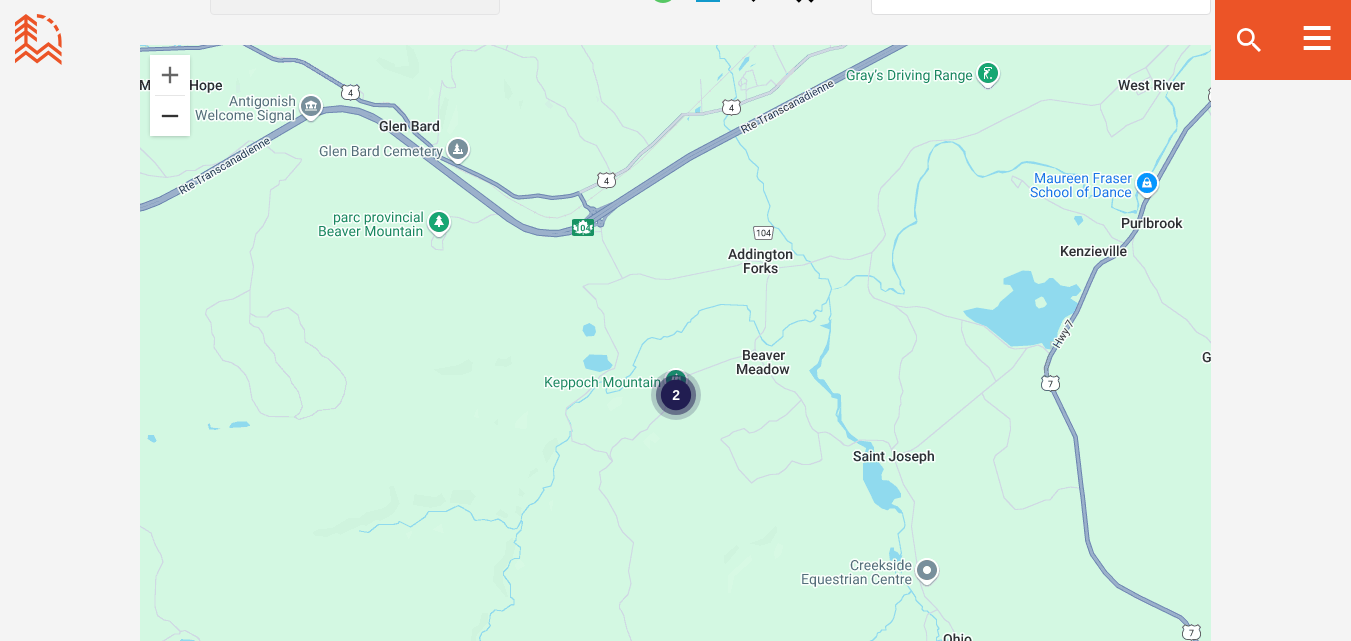 click at bounding box center (170, 116) 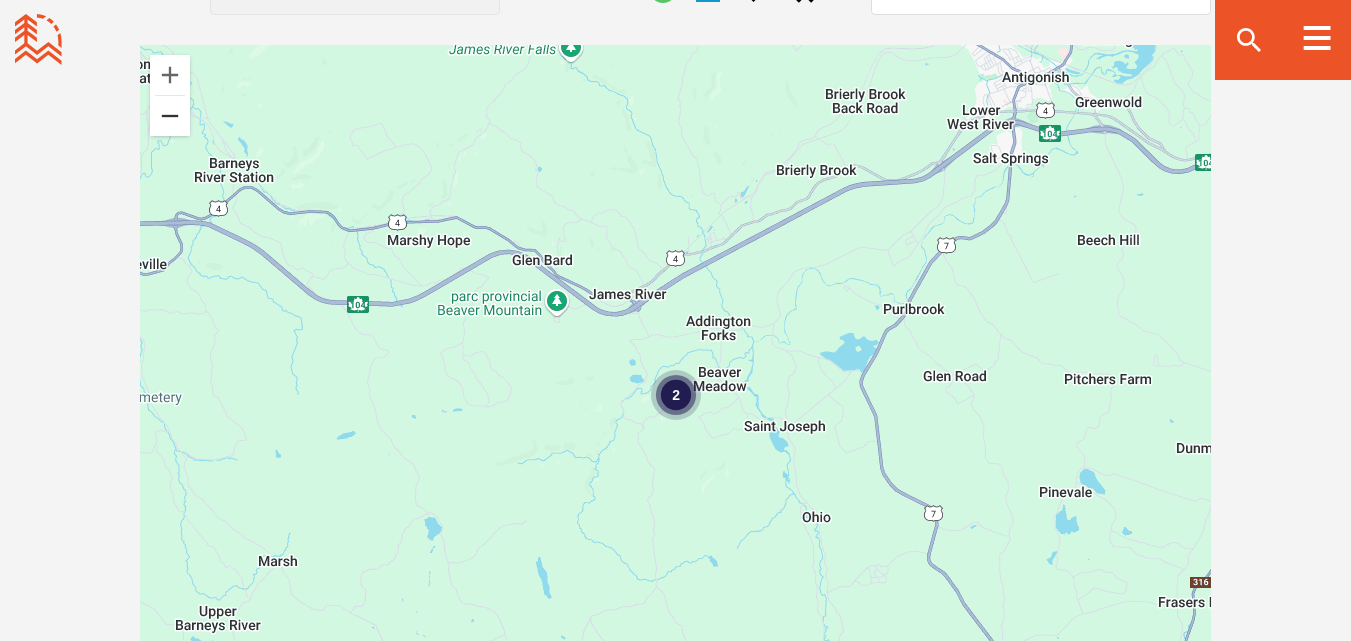 click at bounding box center (170, 116) 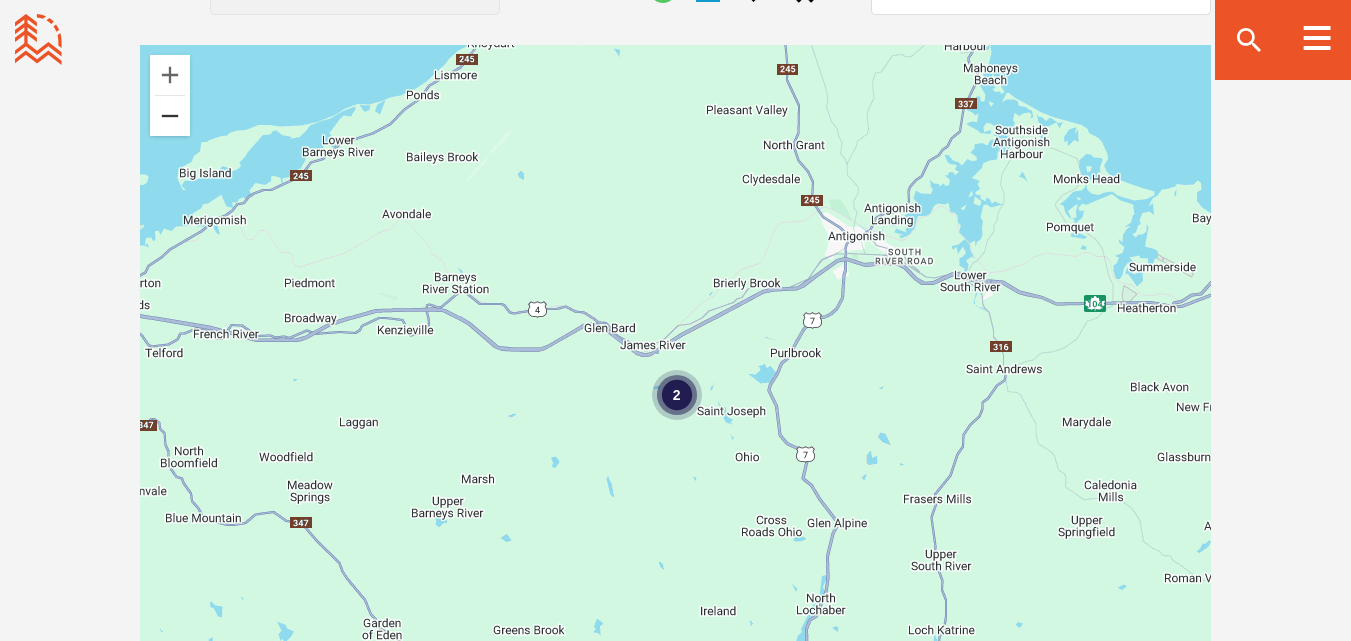 click at bounding box center (170, 116) 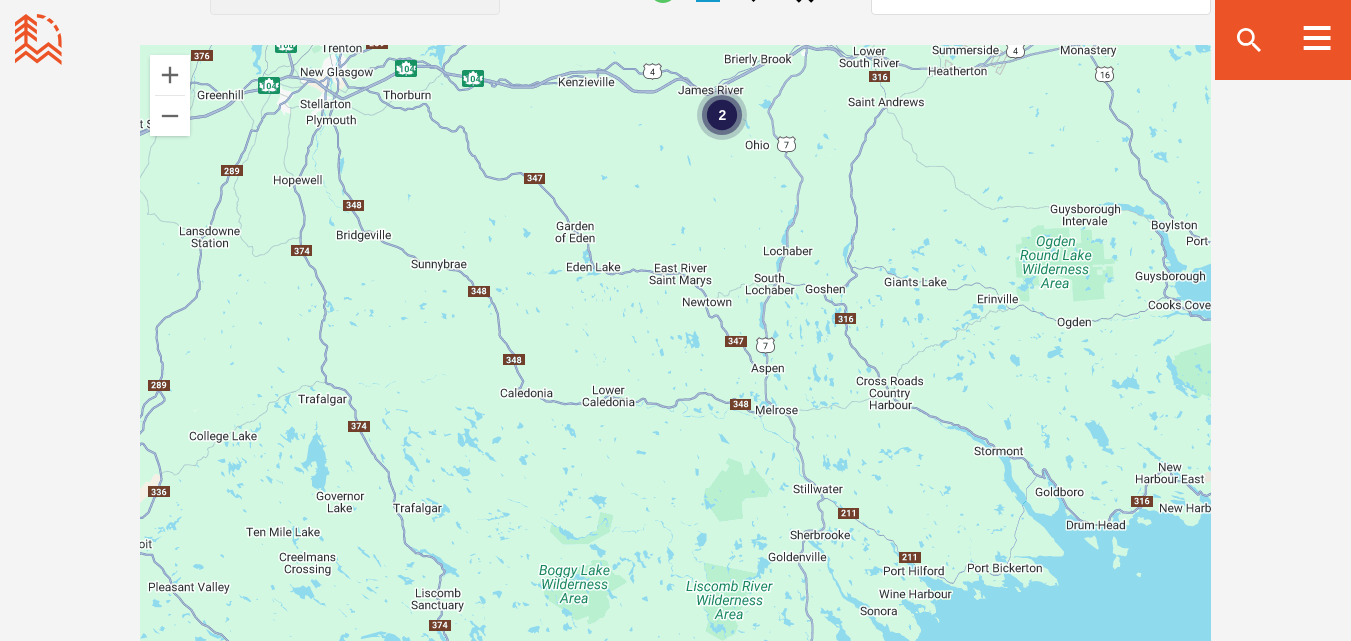 click on "Ouvrir les filtres communautaires
Affichage :
8
Sentier  Réseau s
Réinitialiser le filtrage et les résultats de la recherche
Type :
Magasins de vélos et de plein air
Brasserie
Construction de sentiers
Tours" at bounding box center [675, 364] 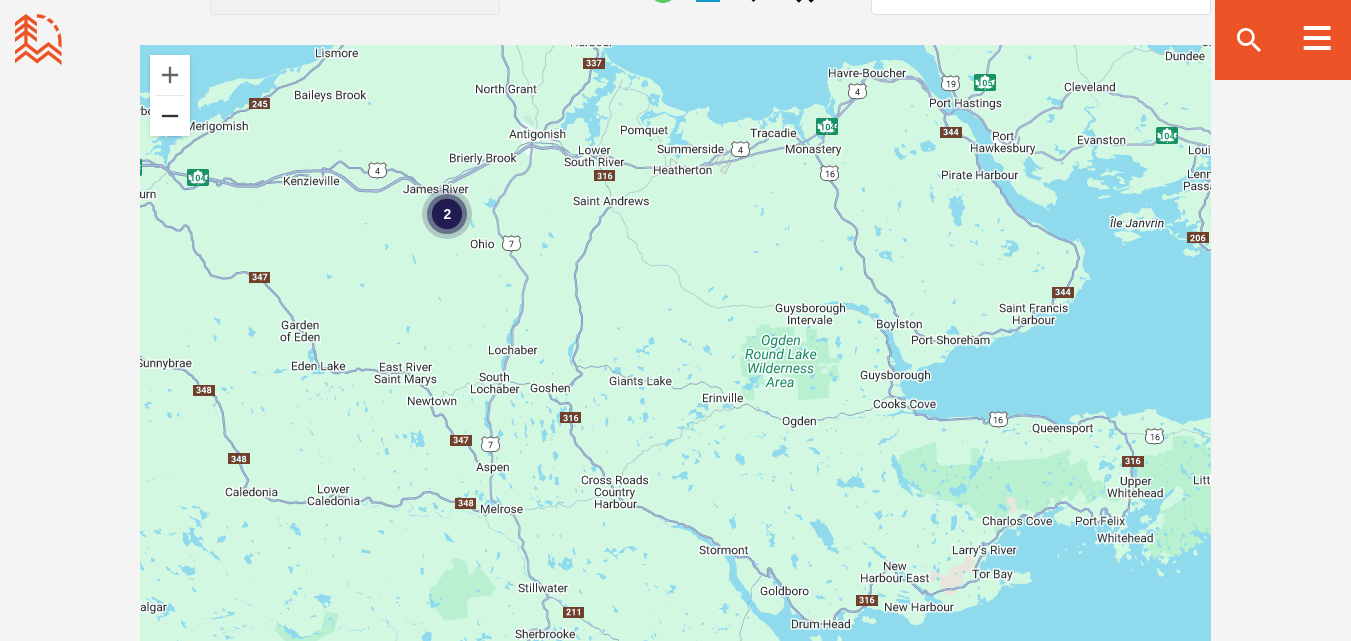 click at bounding box center (170, 116) 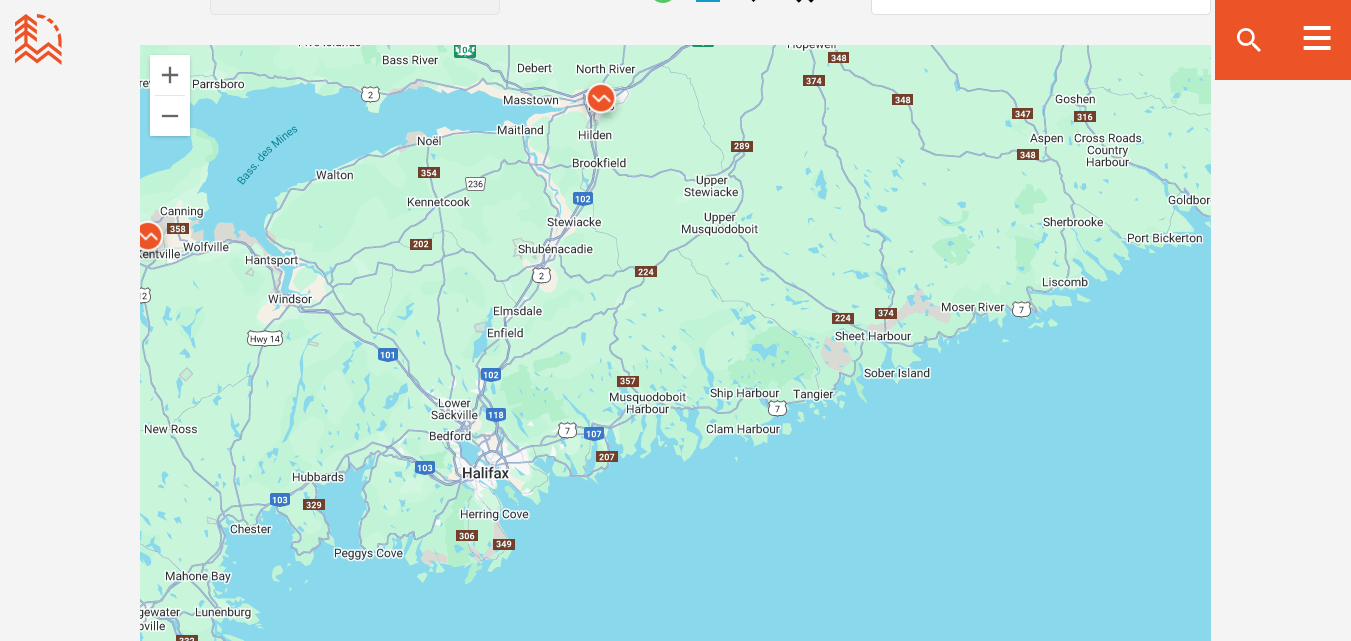 drag, startPoint x: 421, startPoint y: 295, endPoint x: 884, endPoint y: 2, distance: 547.9215 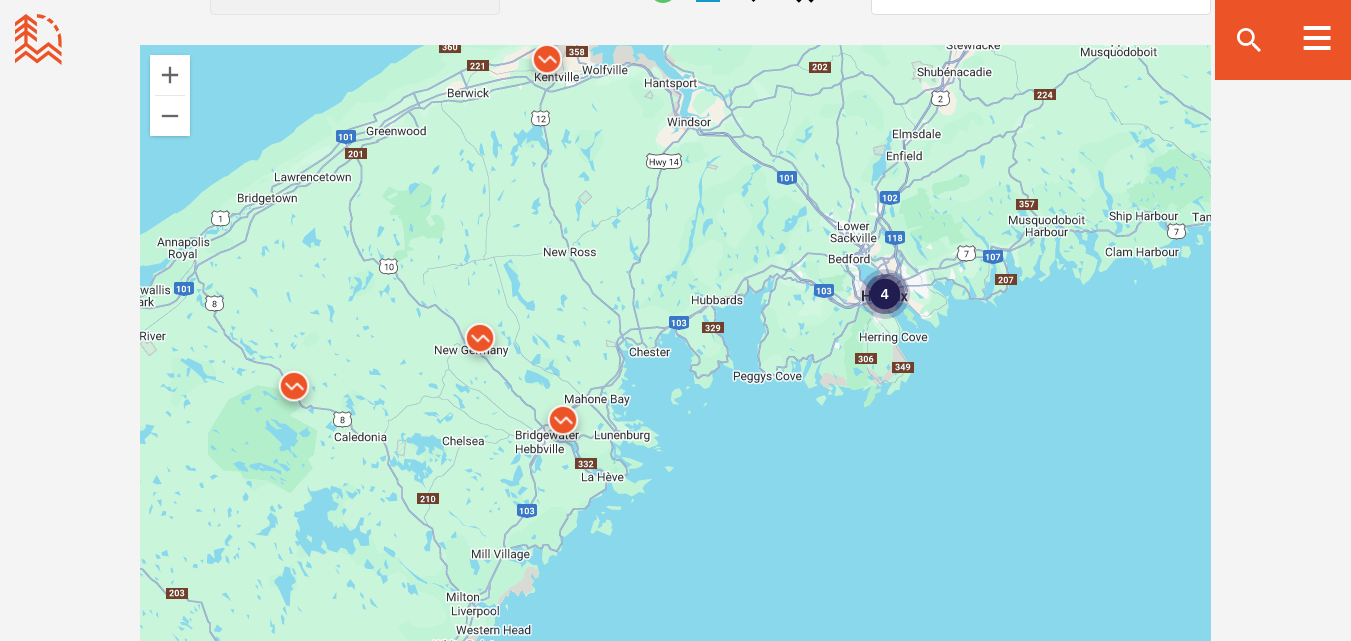drag, startPoint x: 357, startPoint y: 234, endPoint x: 766, endPoint y: 58, distance: 445.2606 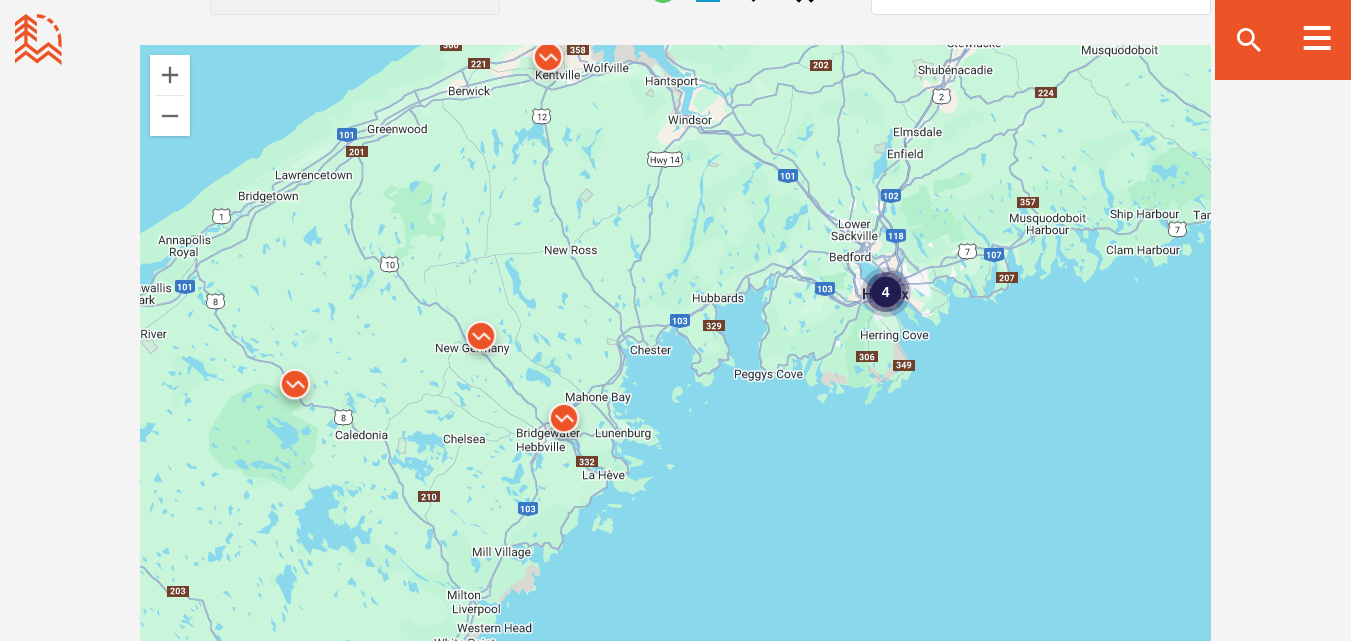 click at bounding box center (548, 62) 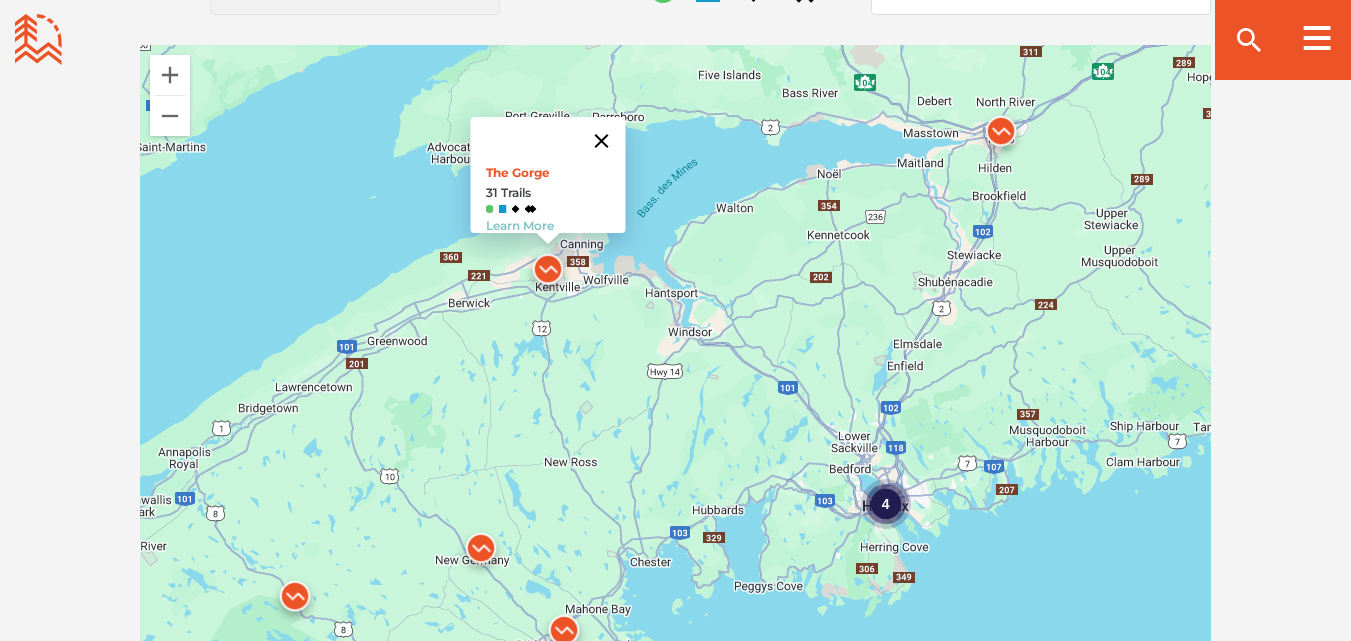 click at bounding box center (601, 141) 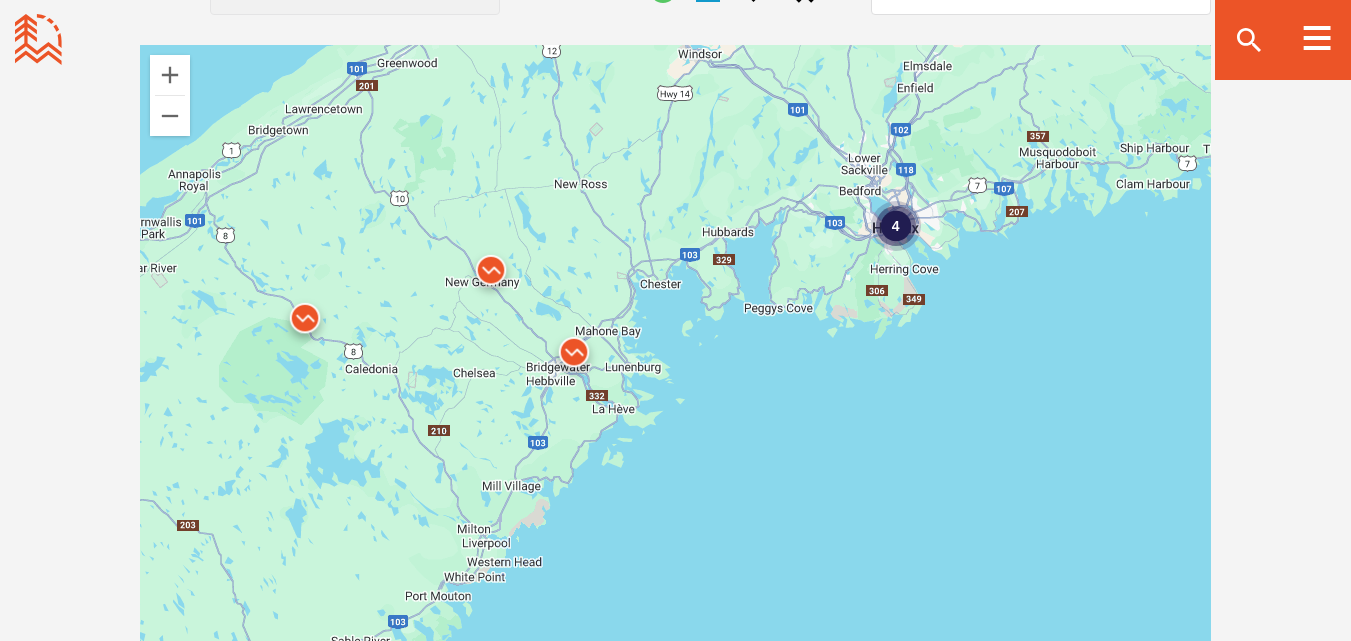 drag, startPoint x: 530, startPoint y: 420, endPoint x: 543, endPoint y: 134, distance: 286.2953 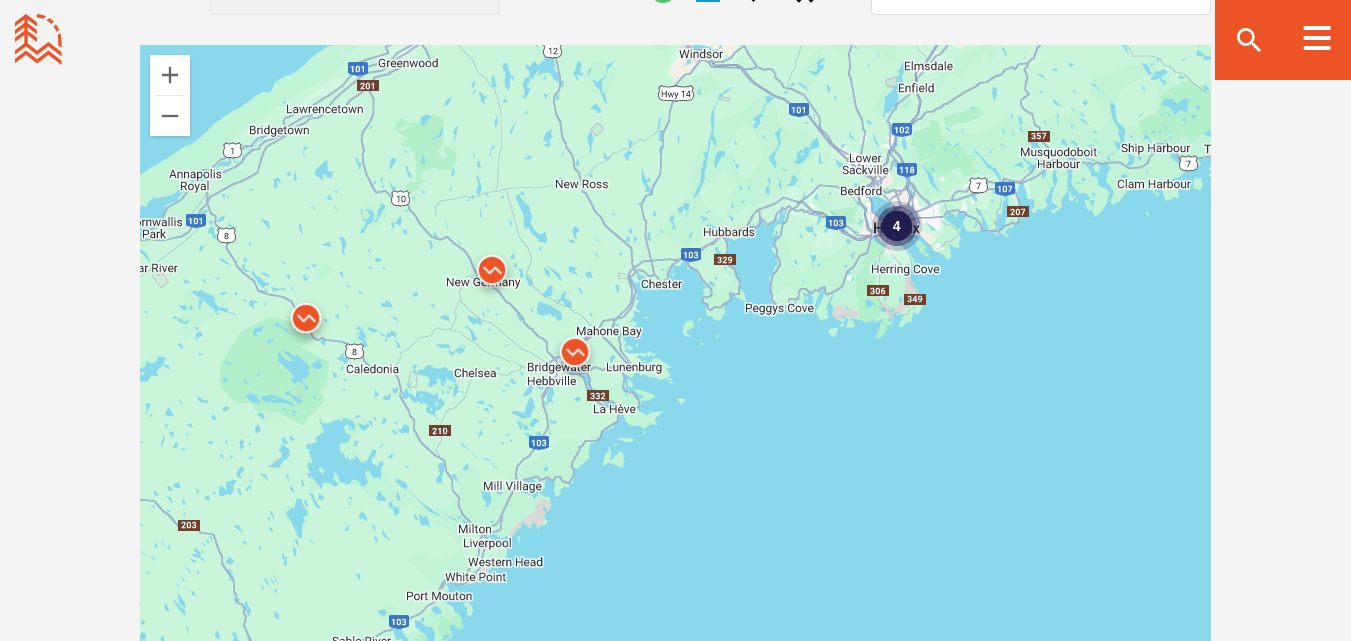 click at bounding box center [492, 275] 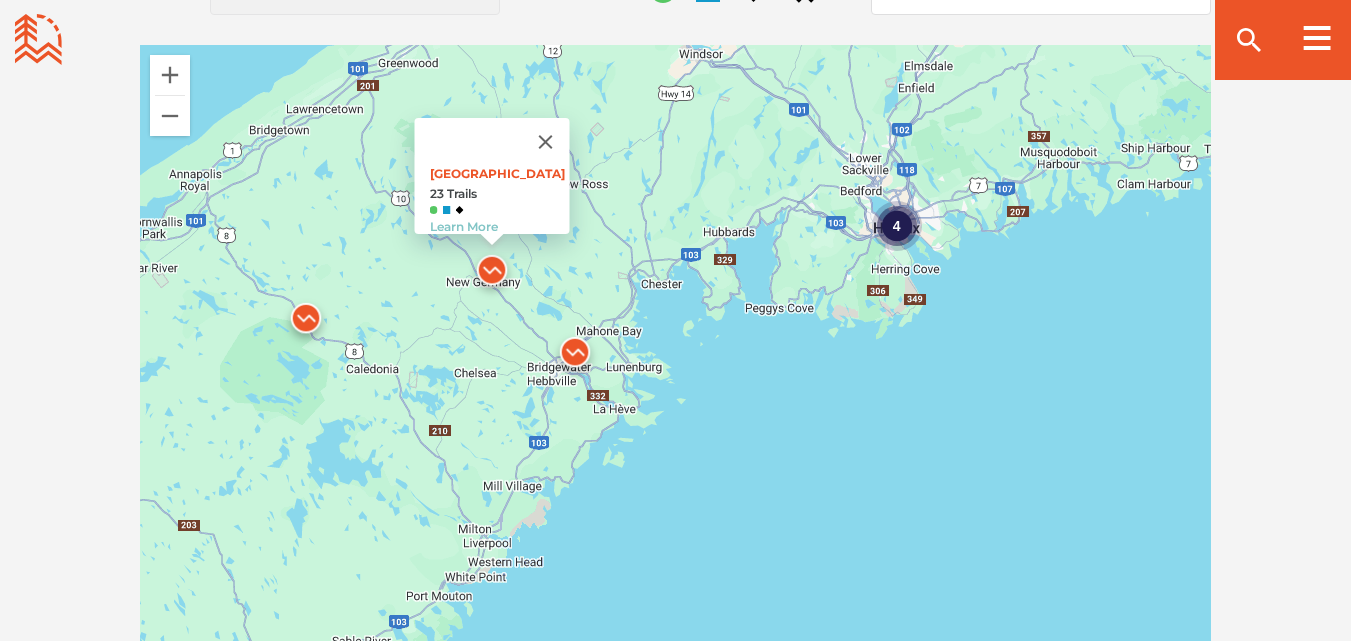 click at bounding box center (306, 323) 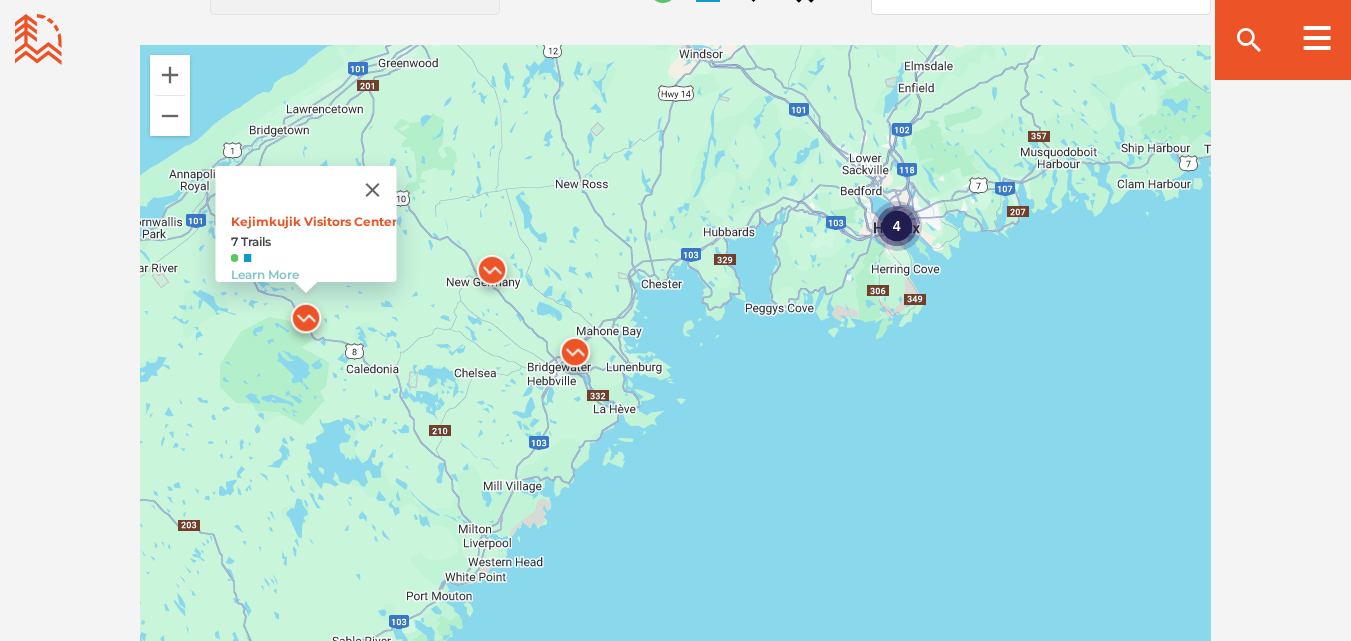 click at bounding box center [575, 357] 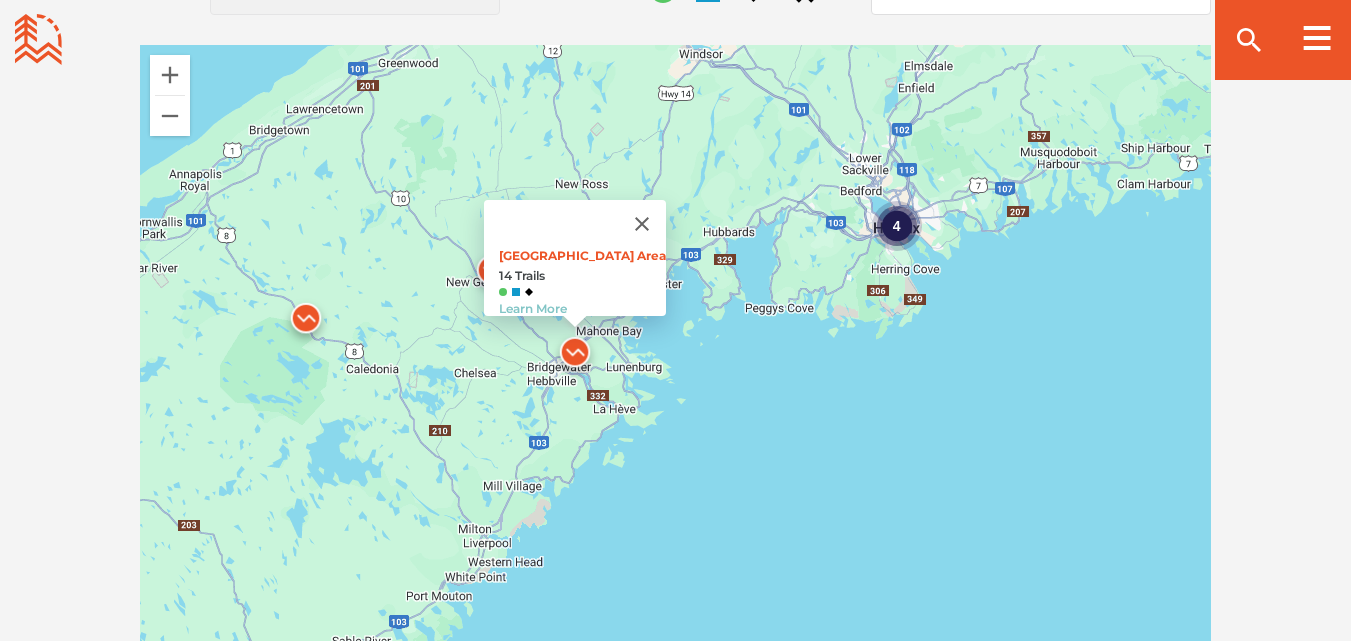 click on "2 4 Main Parking Area 14 Trails Learn More" at bounding box center (675, 395) 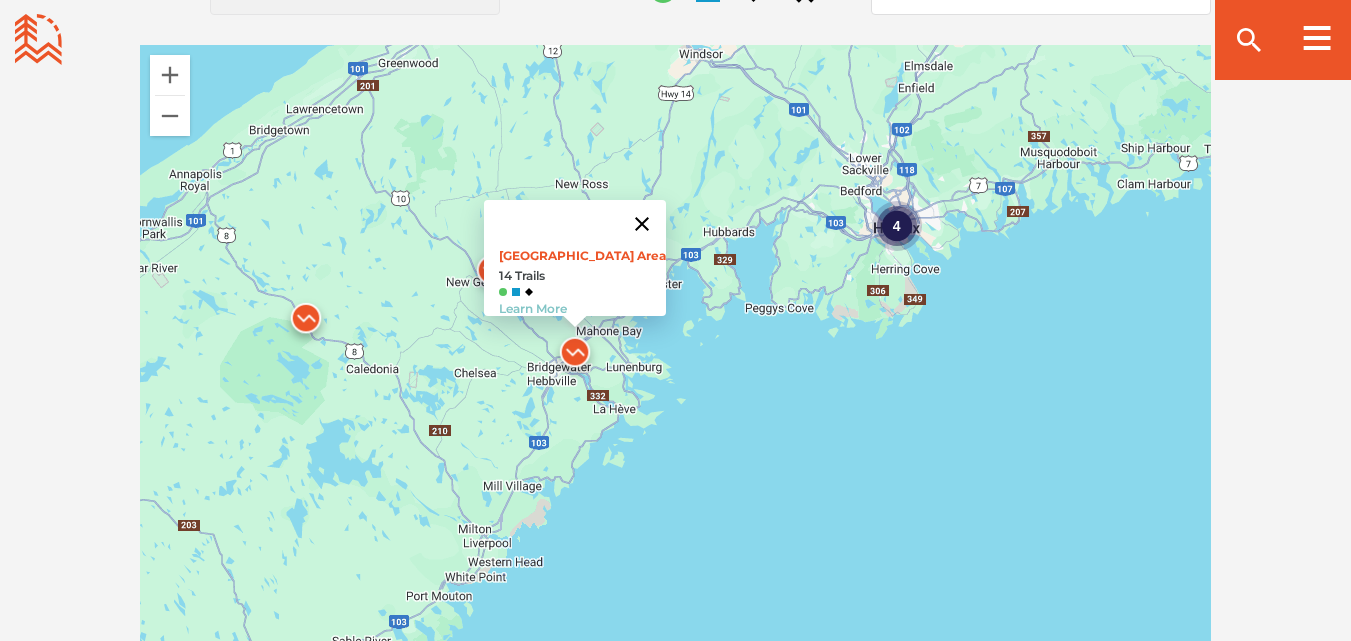 click at bounding box center (642, 224) 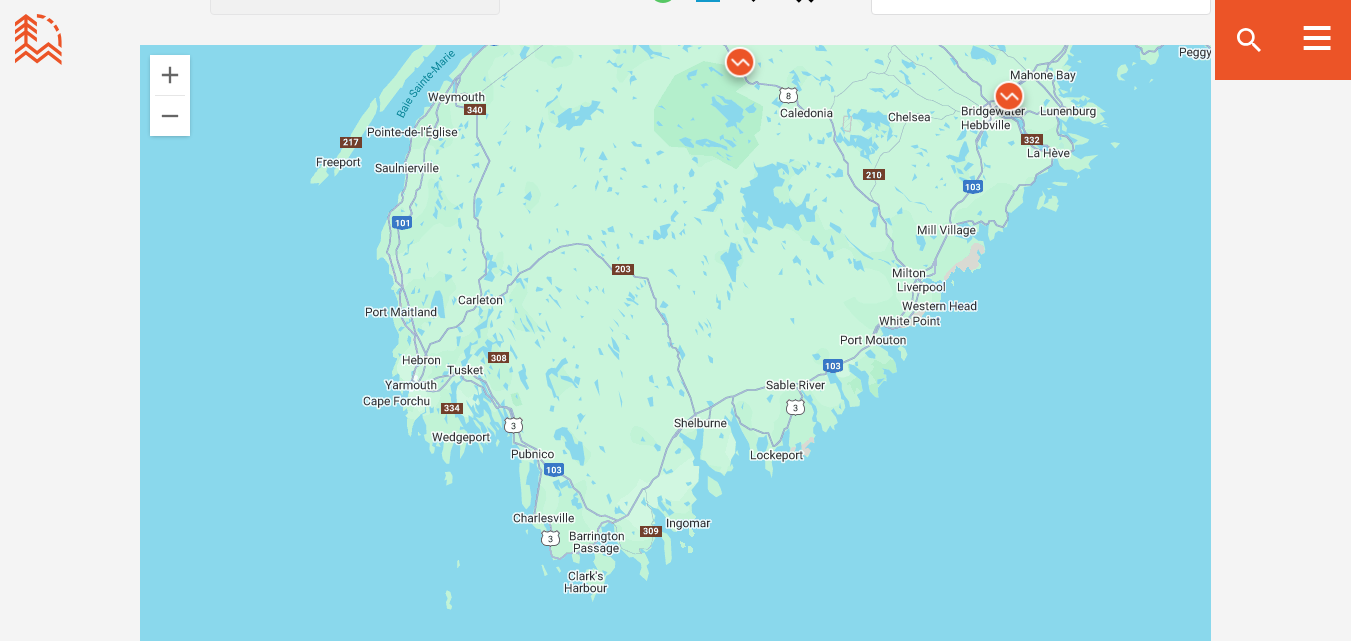 drag, startPoint x: 340, startPoint y: 417, endPoint x: 774, endPoint y: 163, distance: 502.8638 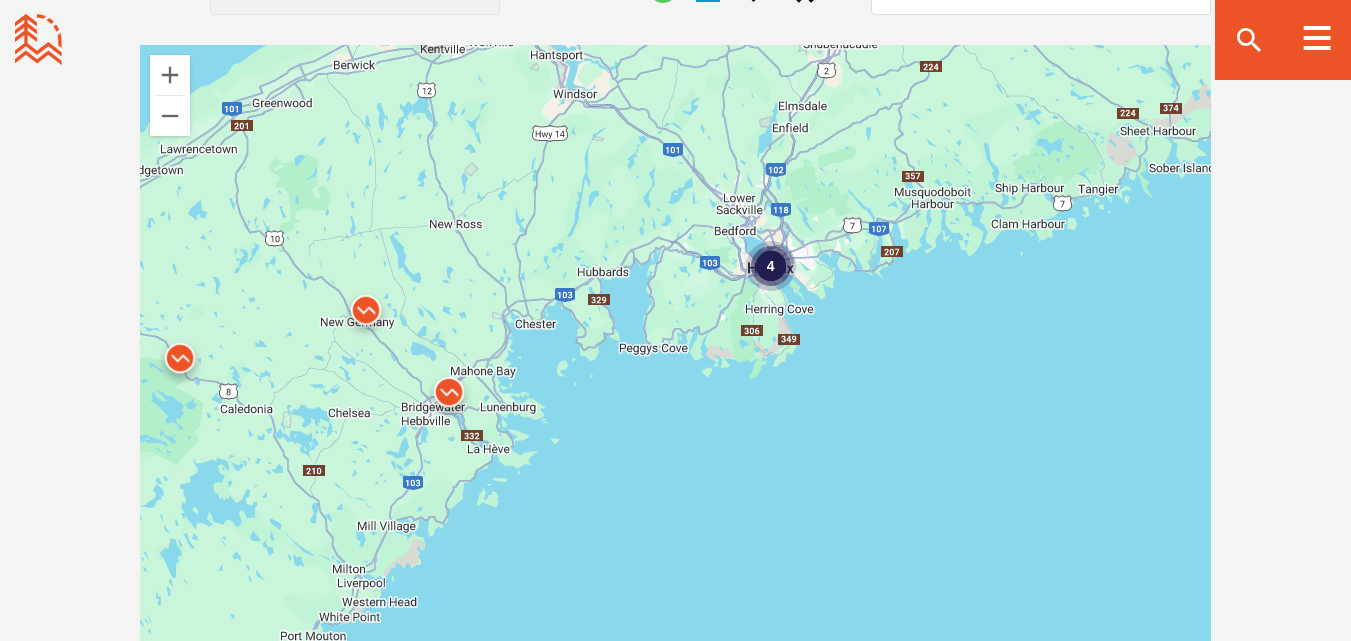 drag, startPoint x: 774, startPoint y: 162, endPoint x: 93, endPoint y: 491, distance: 756.30817 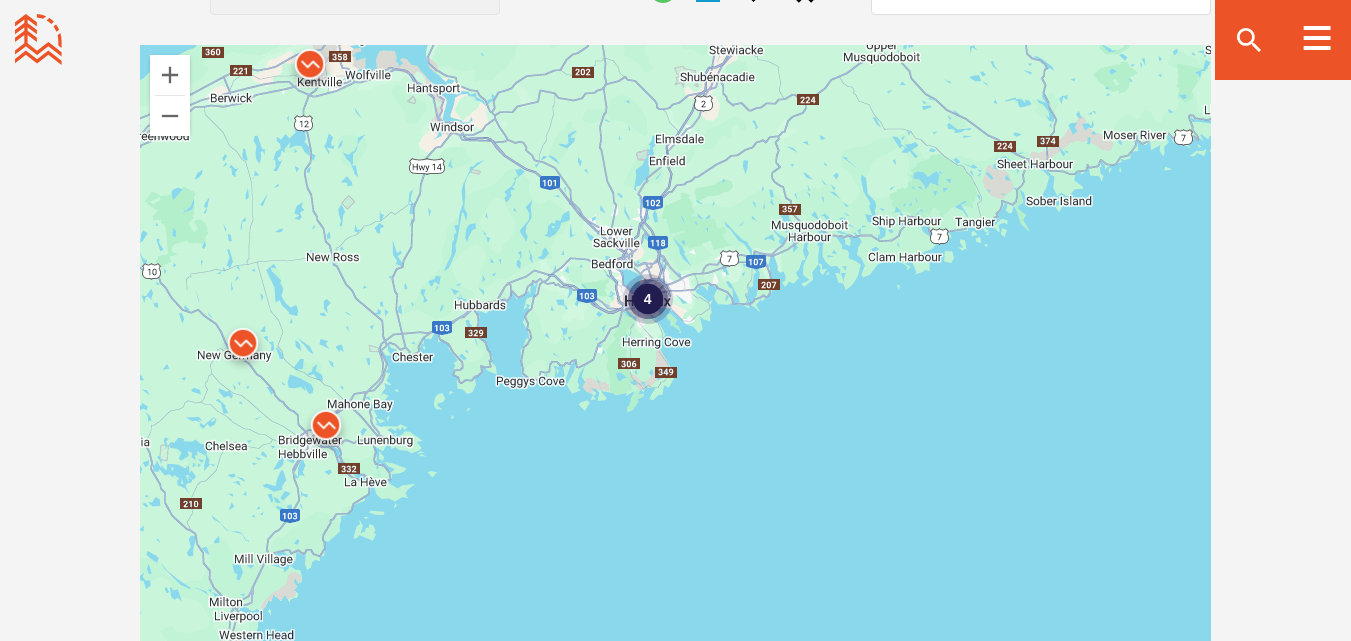click on "4" at bounding box center [647, 299] 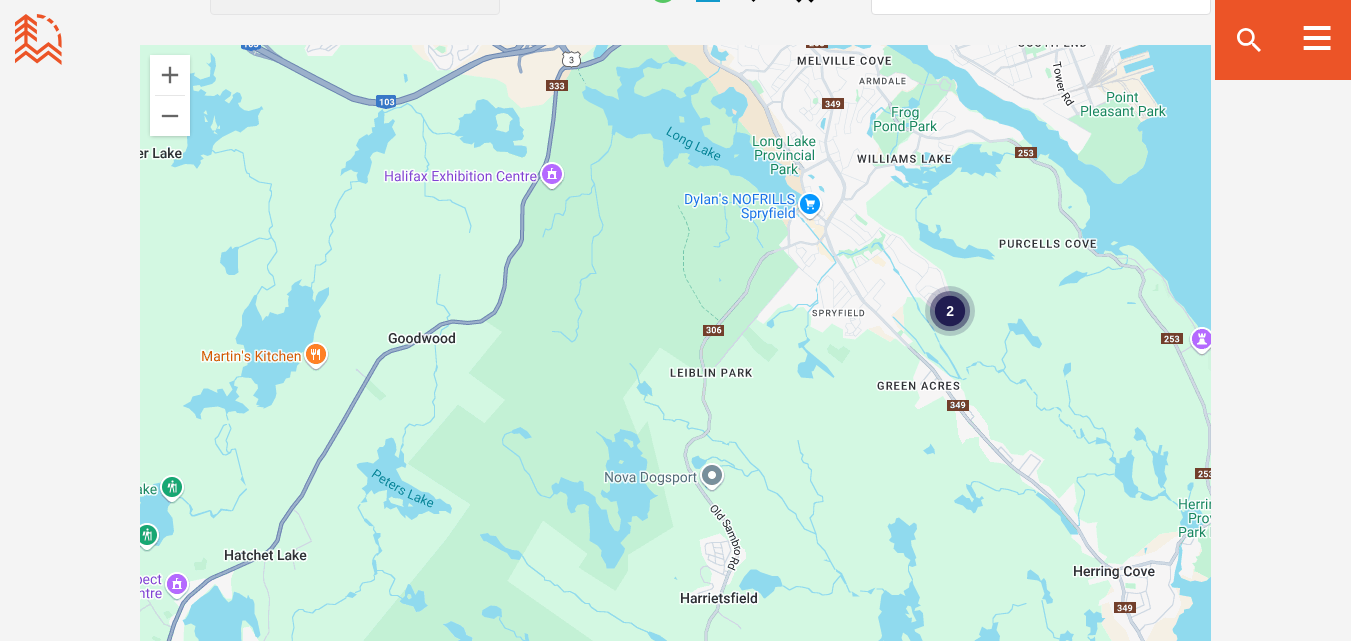 drag, startPoint x: 799, startPoint y: 332, endPoint x: 1052, endPoint y: 29, distance: 394.73788 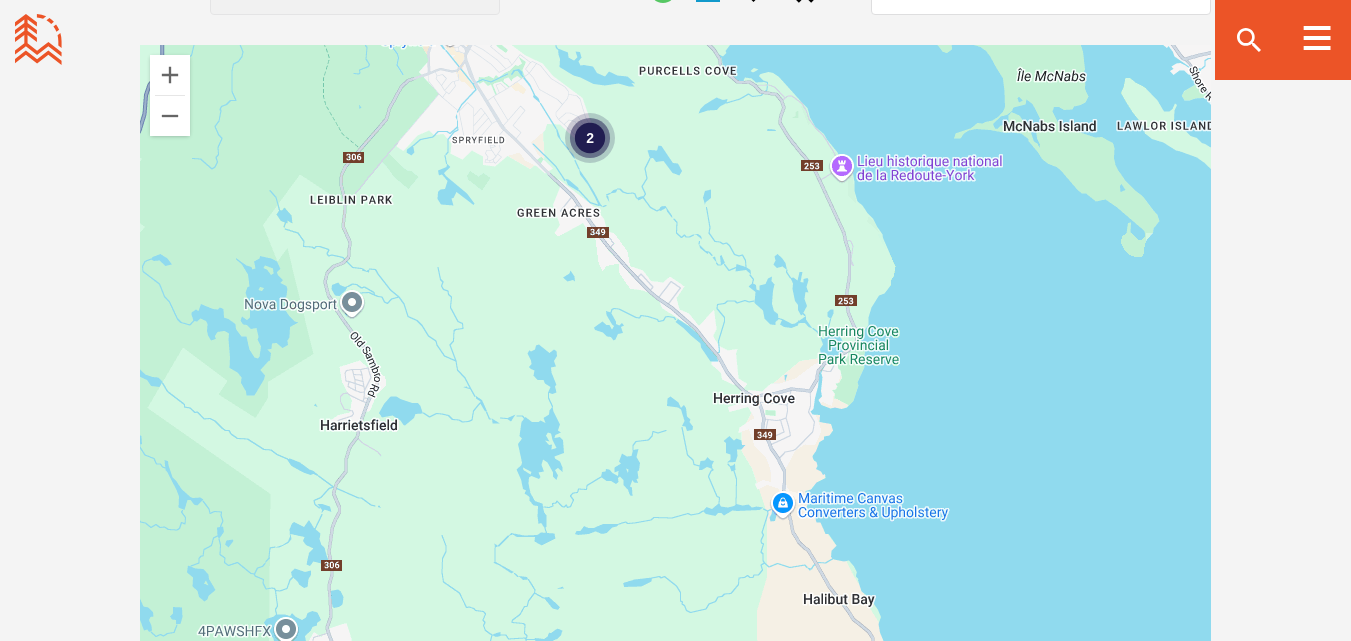 drag, startPoint x: 988, startPoint y: 409, endPoint x: 623, endPoint y: 234, distance: 404.7839 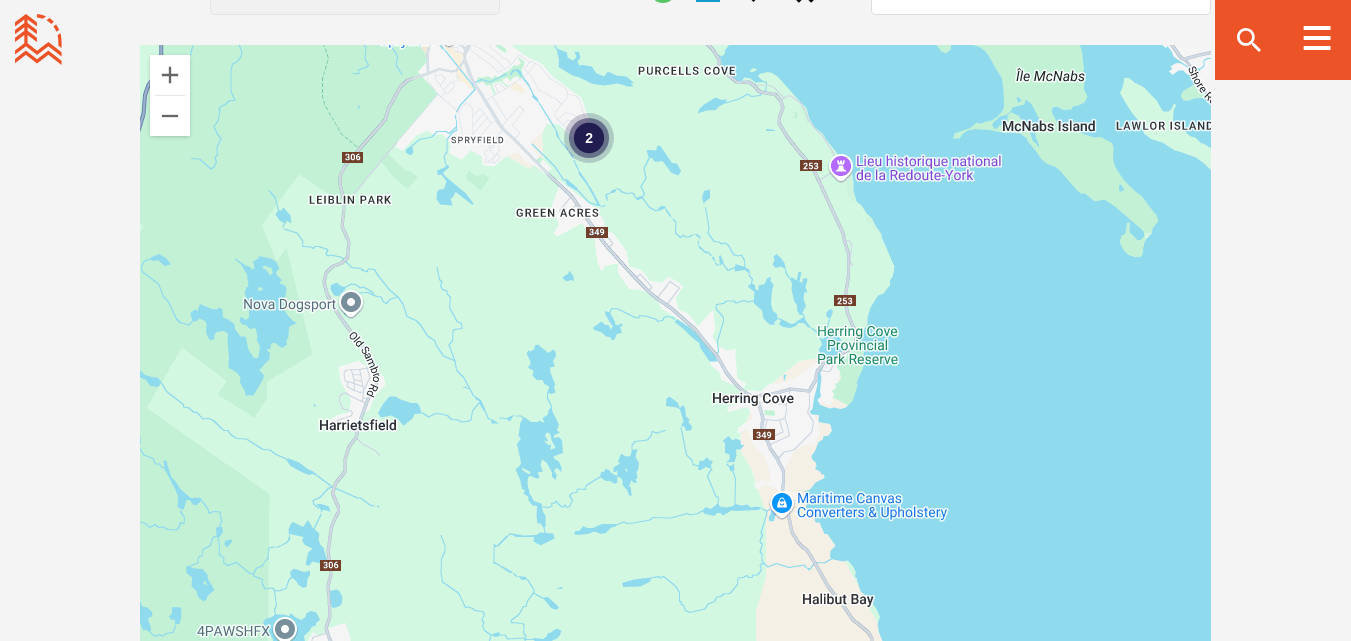 click on "2" at bounding box center (589, 138) 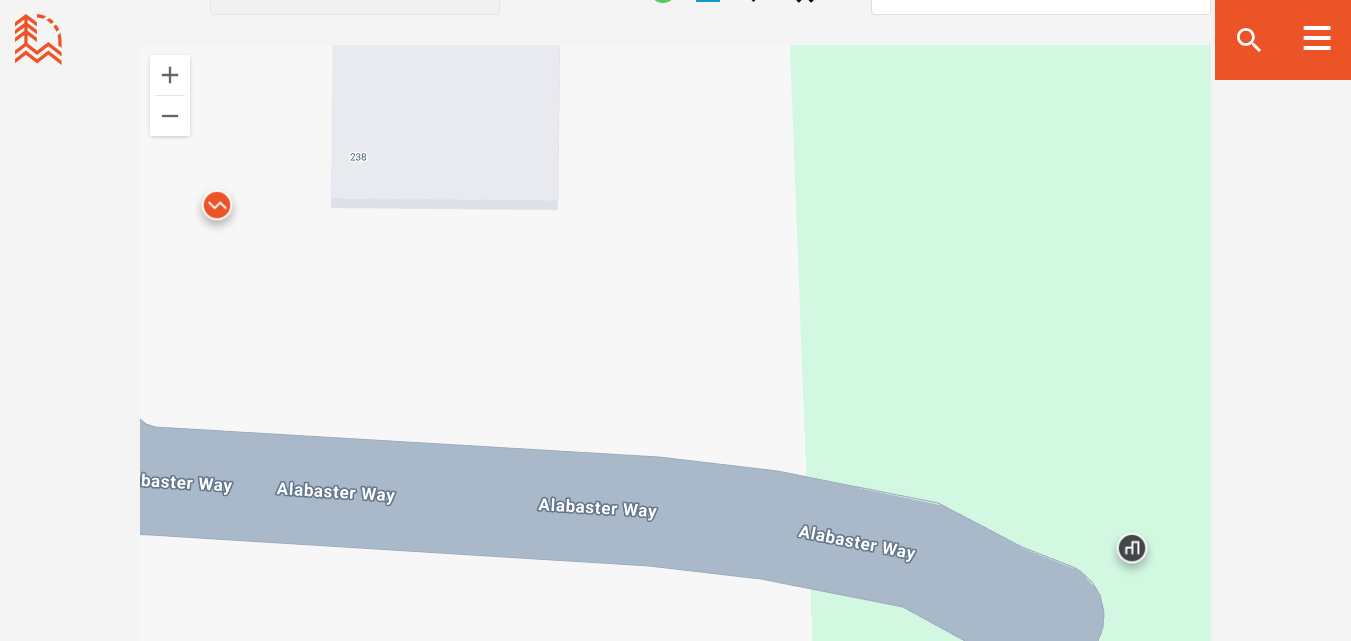 click at bounding box center (217, 210) 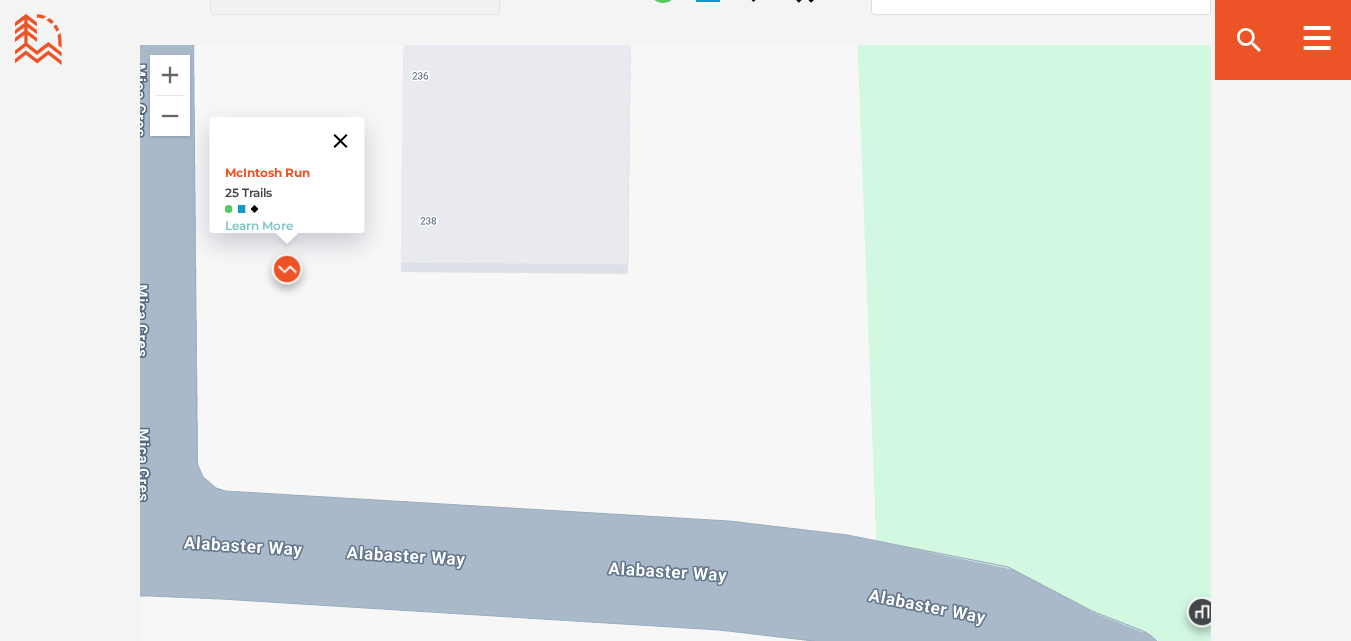 click at bounding box center [340, 141] 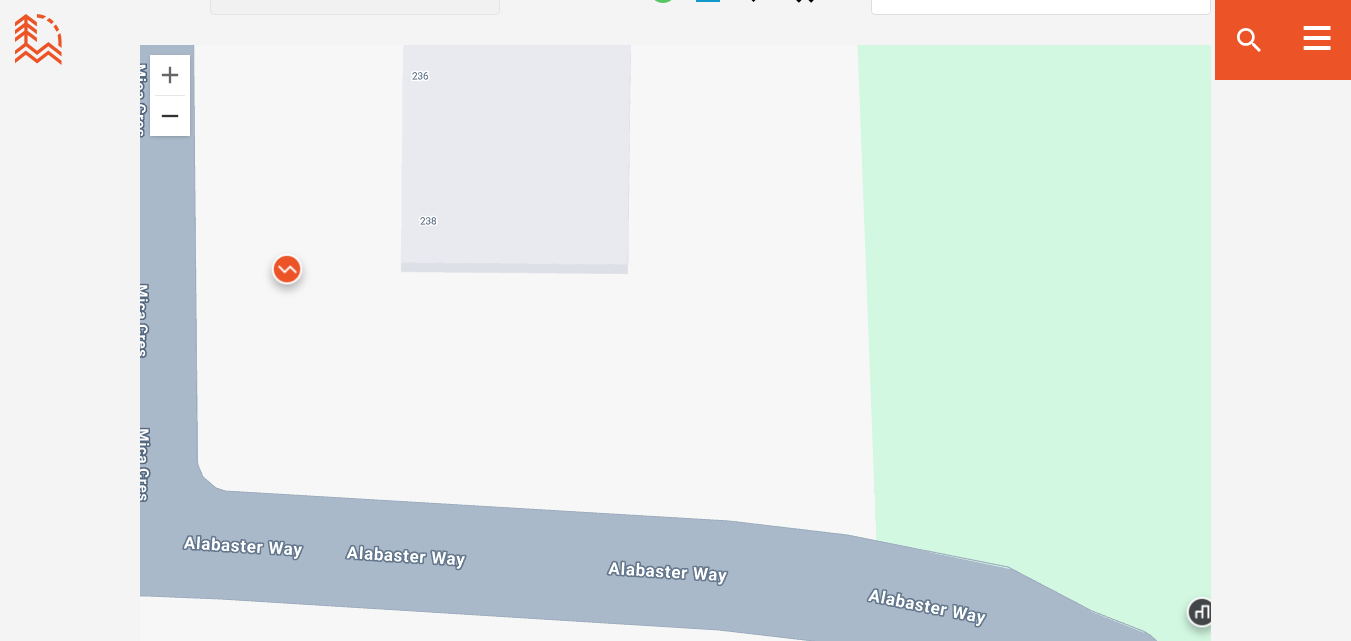 click at bounding box center (170, 116) 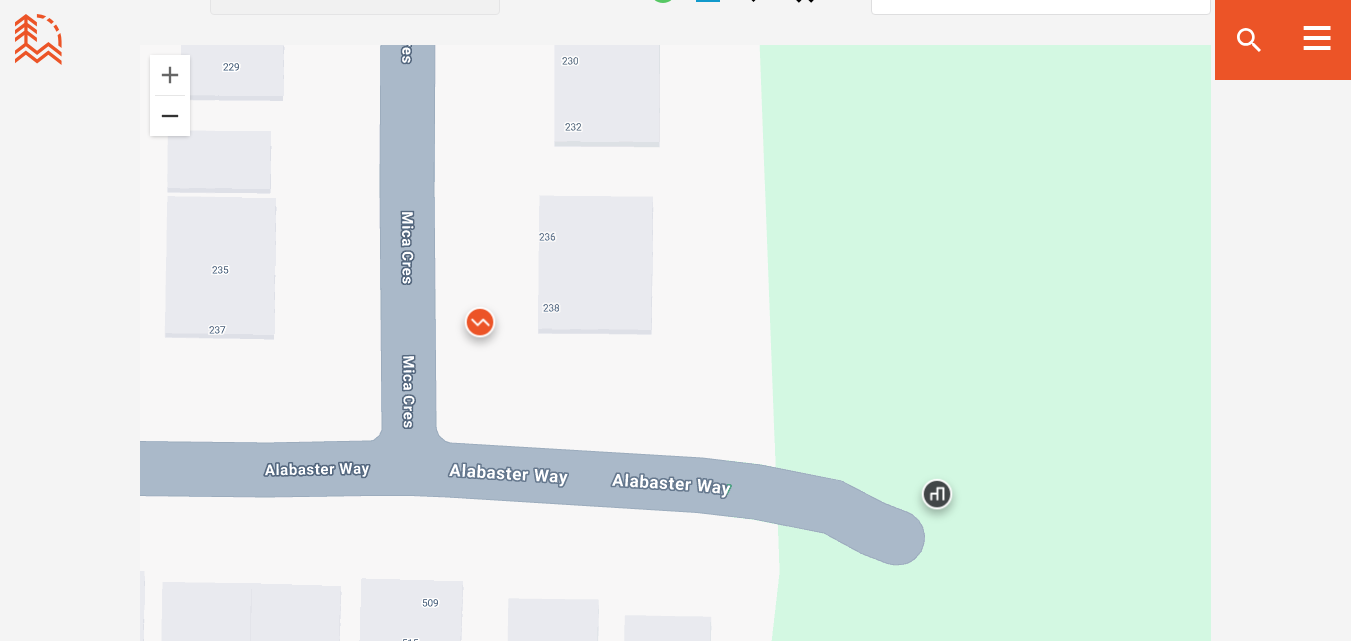 click at bounding box center (170, 116) 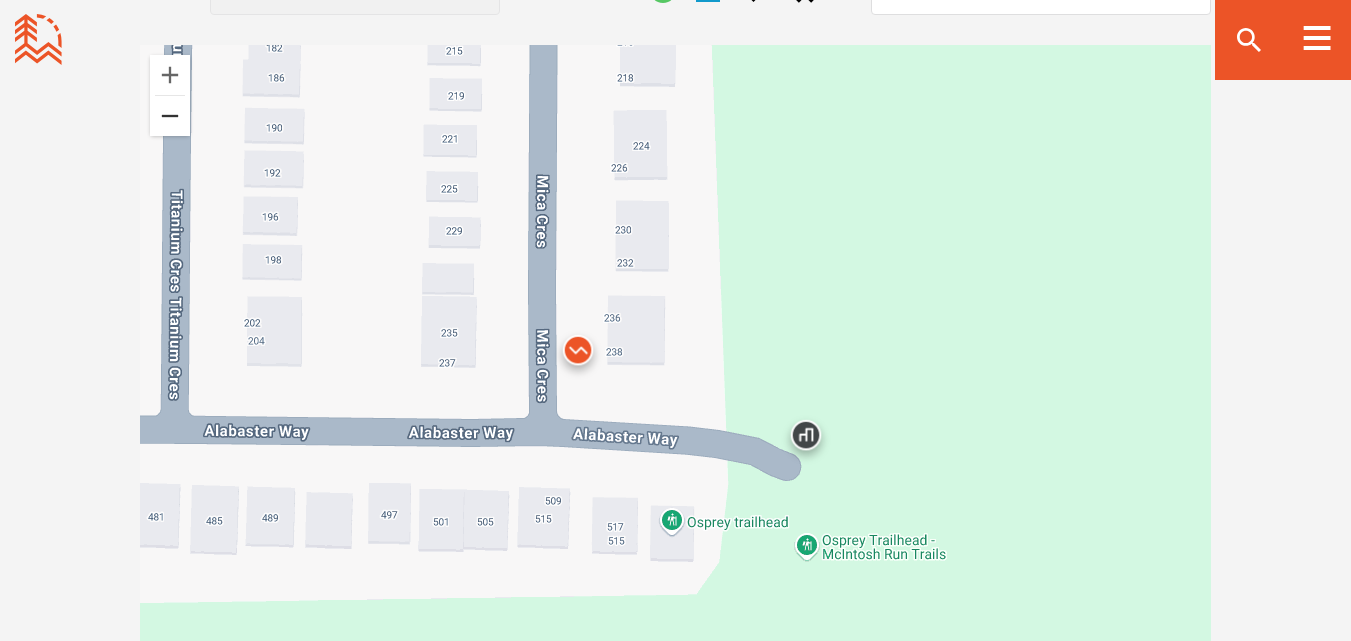 click at bounding box center (170, 116) 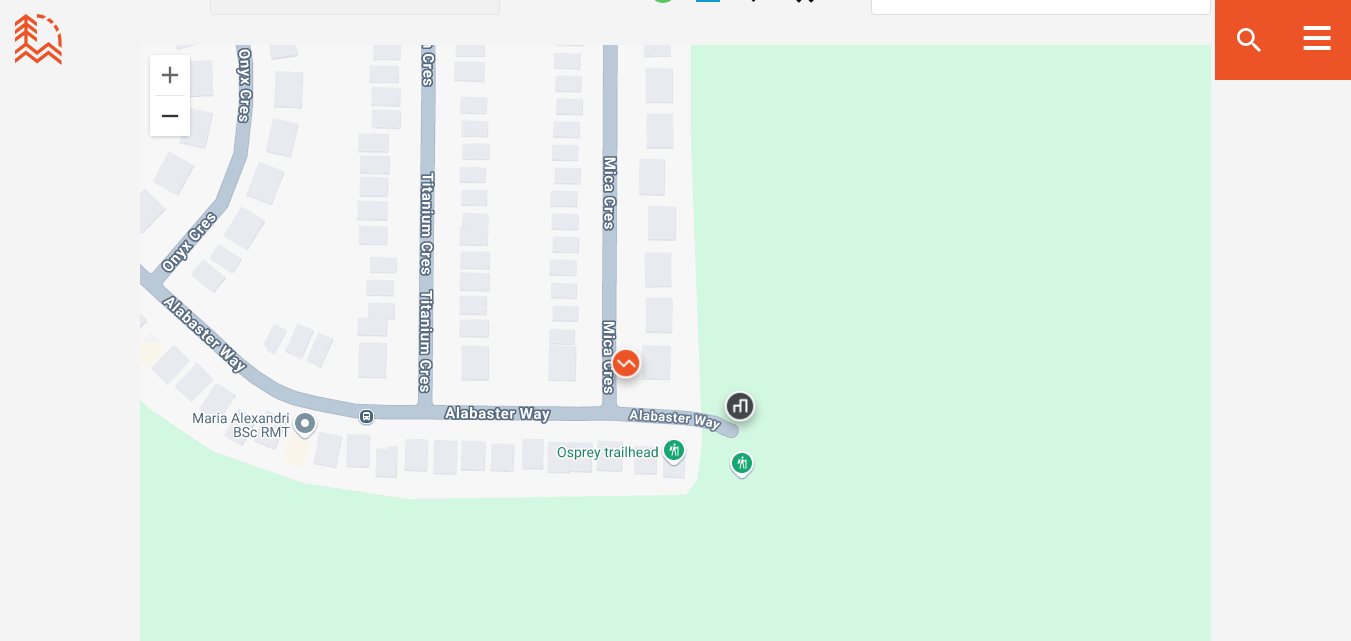 click at bounding box center [170, 116] 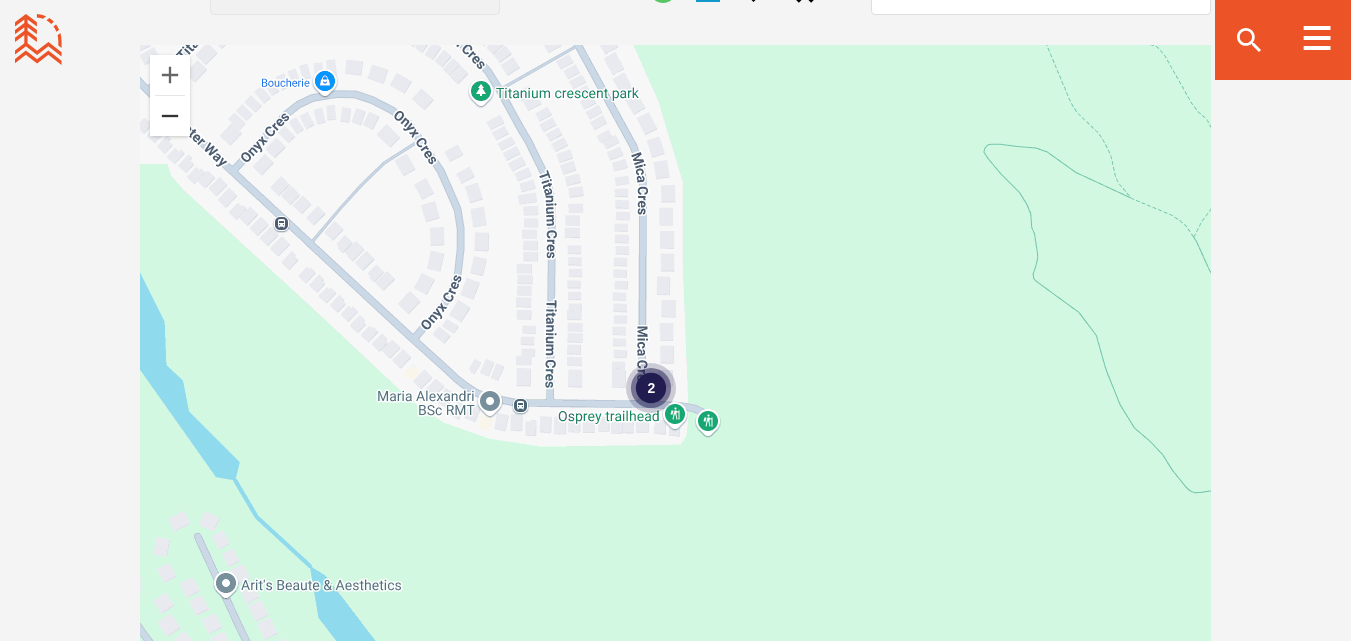 click at bounding box center [170, 116] 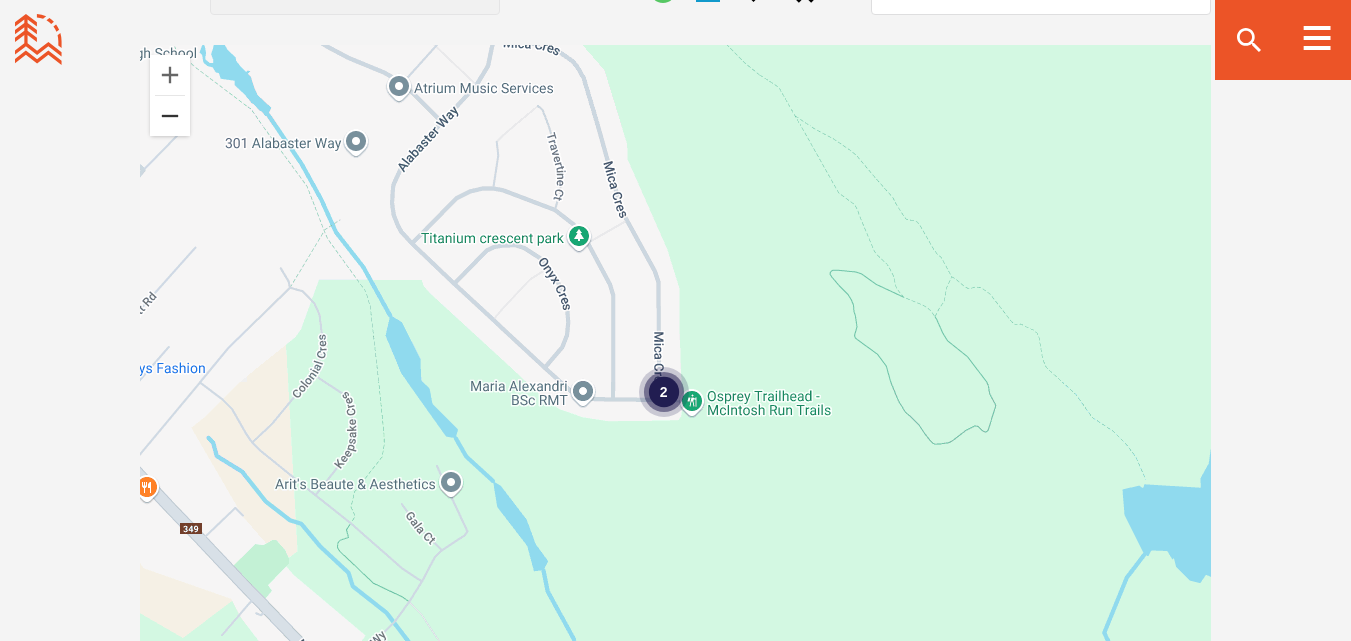 click at bounding box center [170, 116] 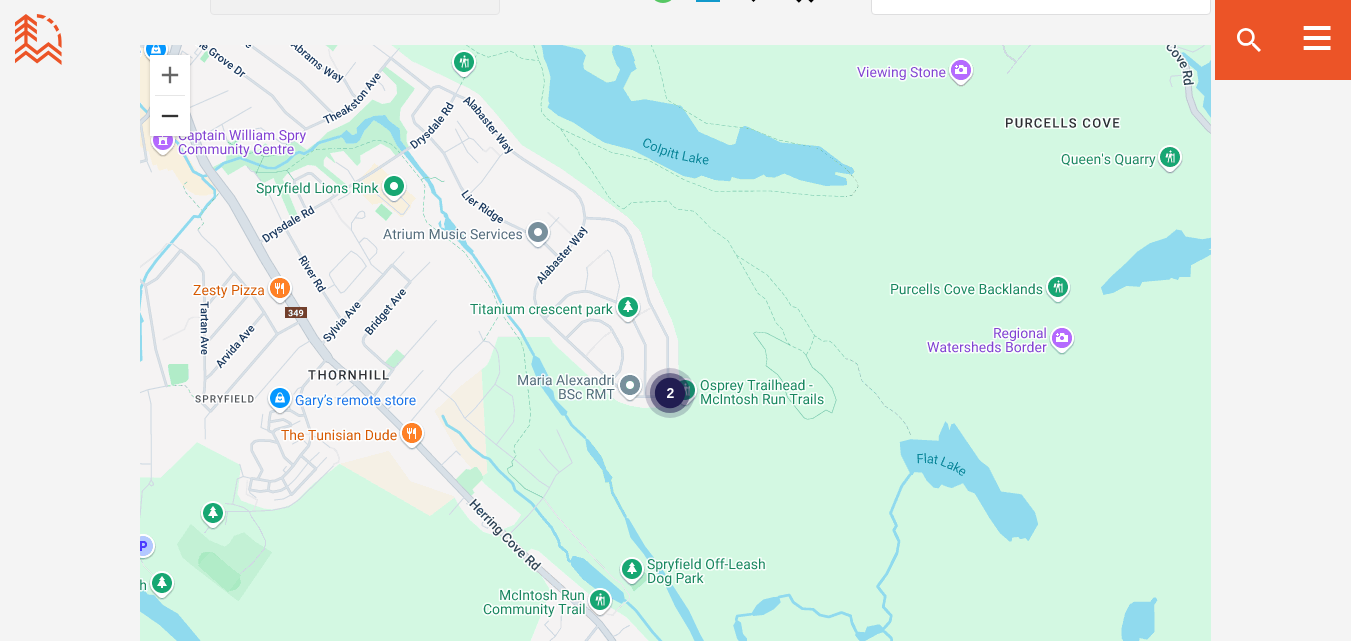 click at bounding box center [170, 116] 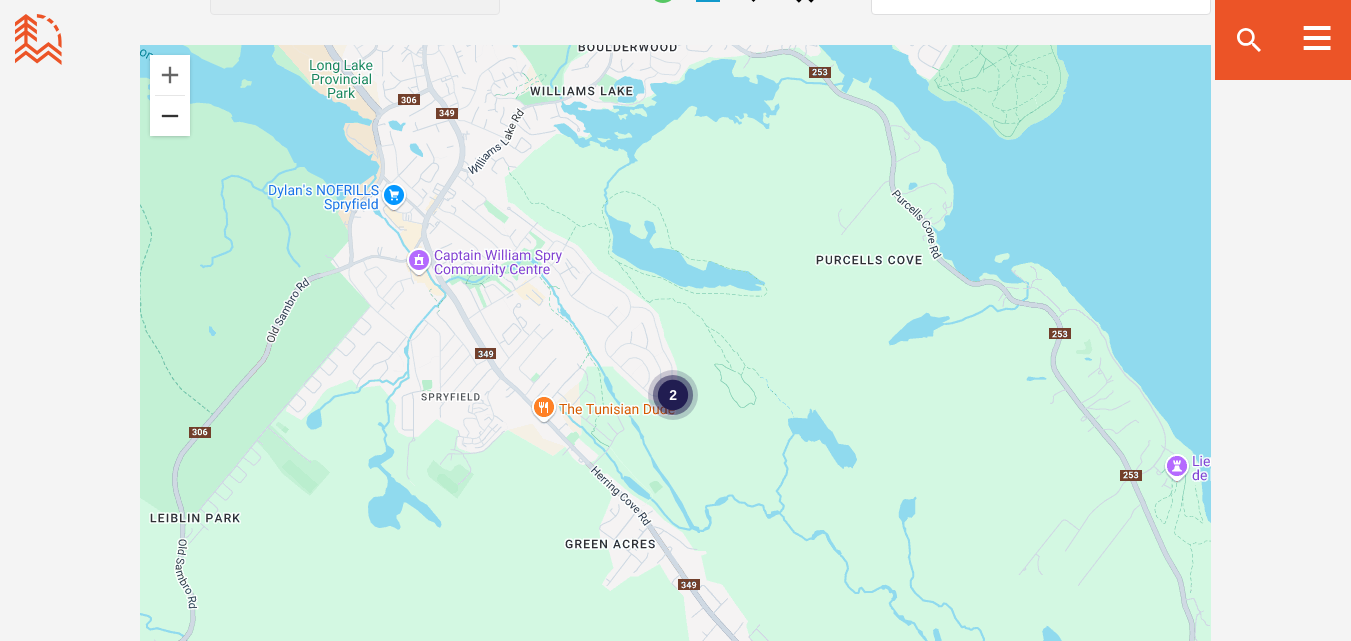 click at bounding box center (170, 116) 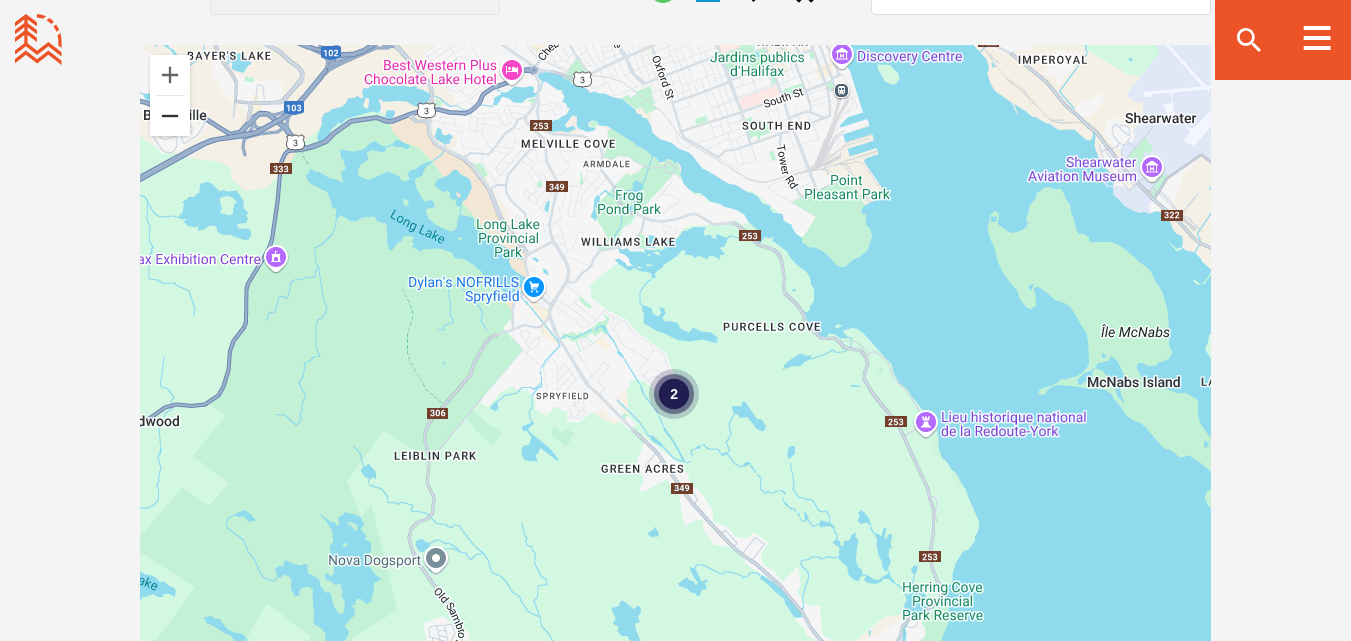 click at bounding box center [170, 116] 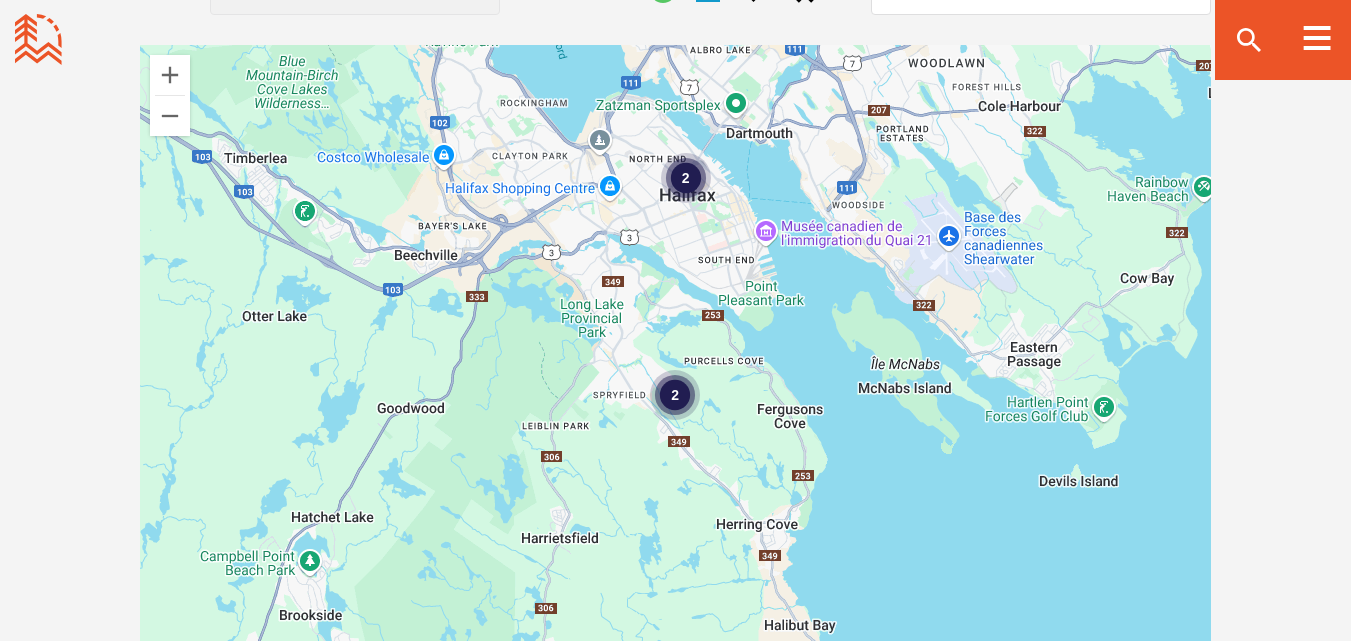 click on "2" at bounding box center [685, 178] 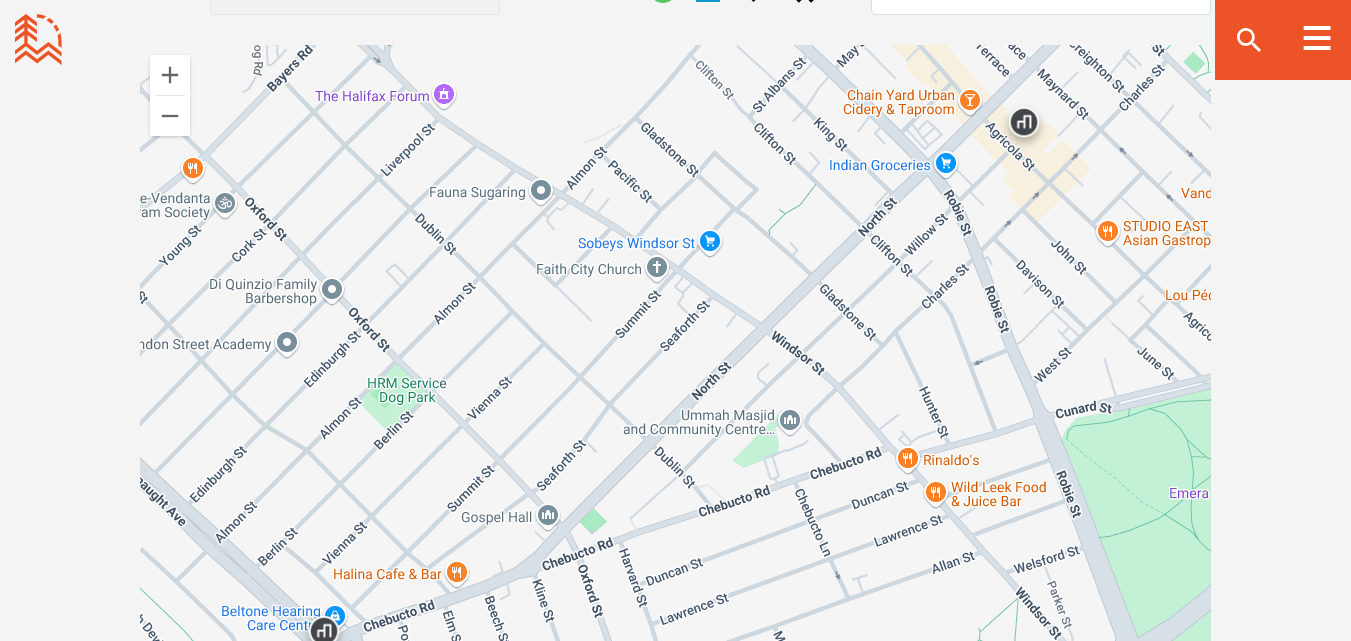 click at bounding box center (1024, 127) 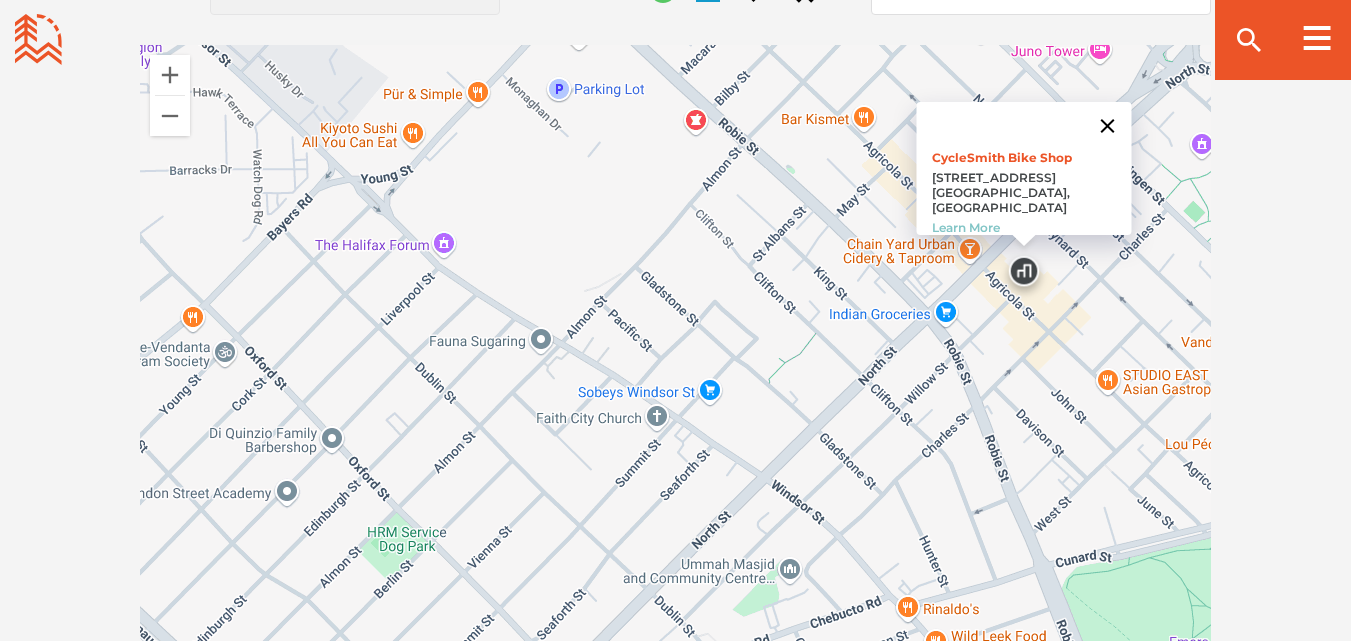 click at bounding box center [1107, 126] 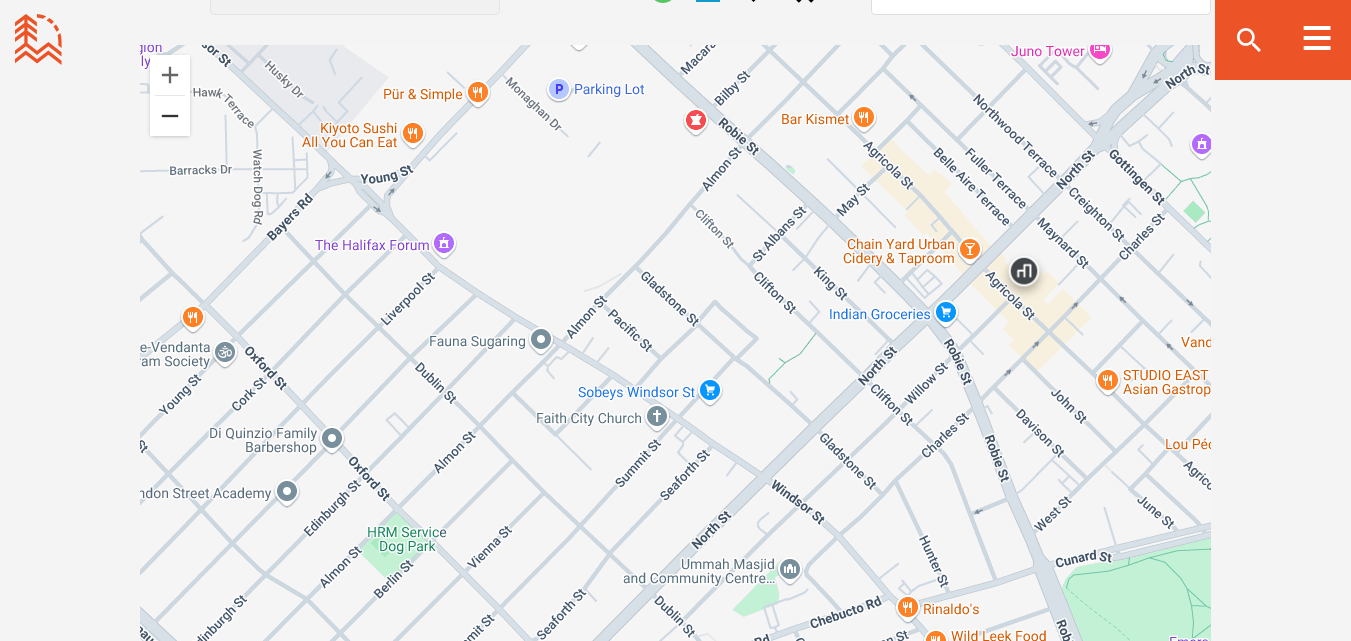 click at bounding box center (170, 116) 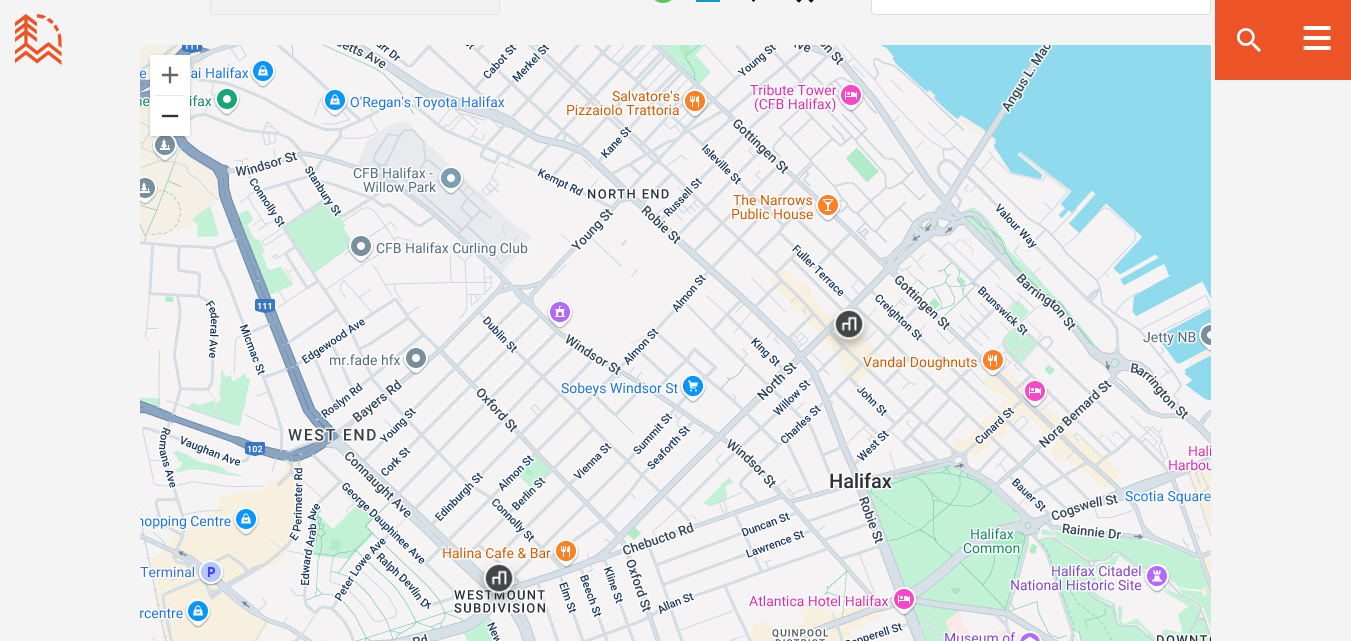 click at bounding box center (170, 116) 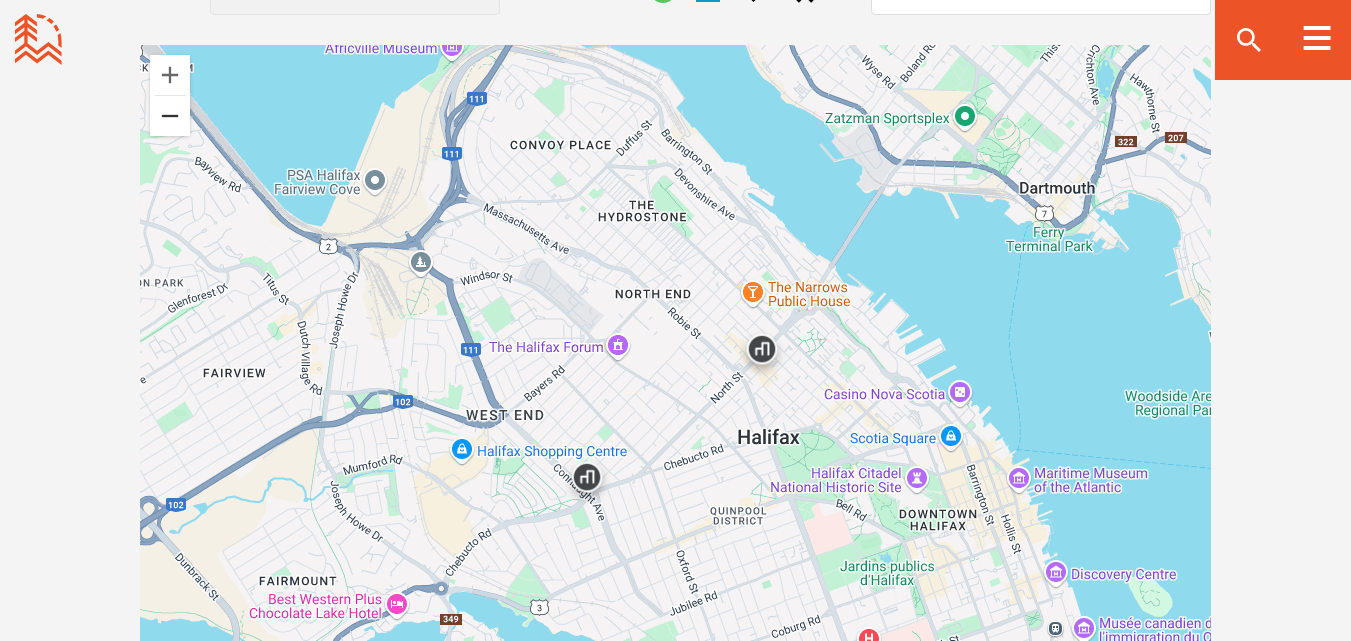 click at bounding box center [170, 116] 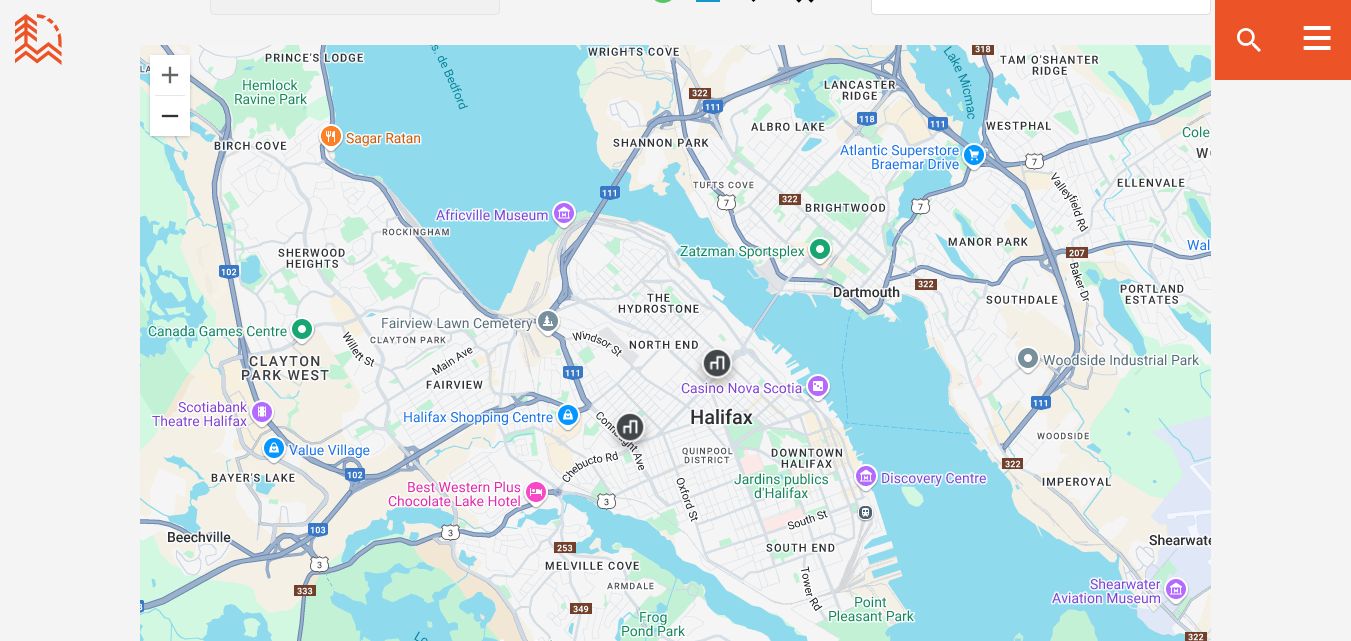 click at bounding box center [170, 116] 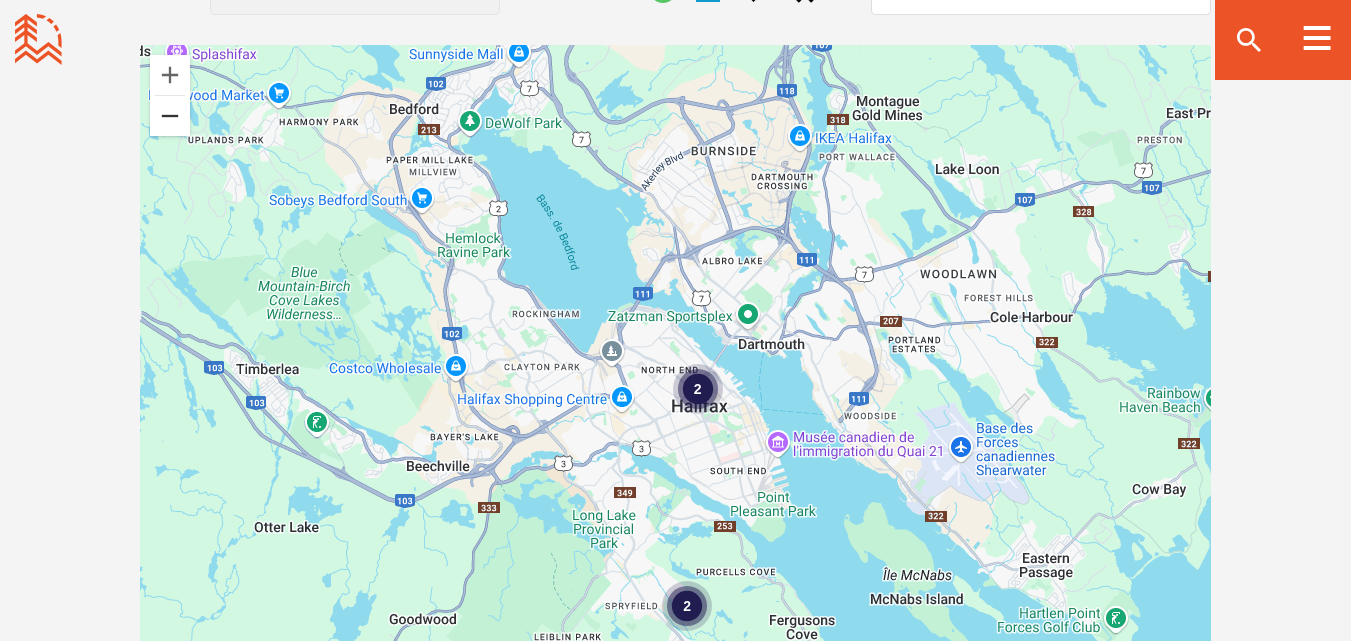 click at bounding box center [170, 116] 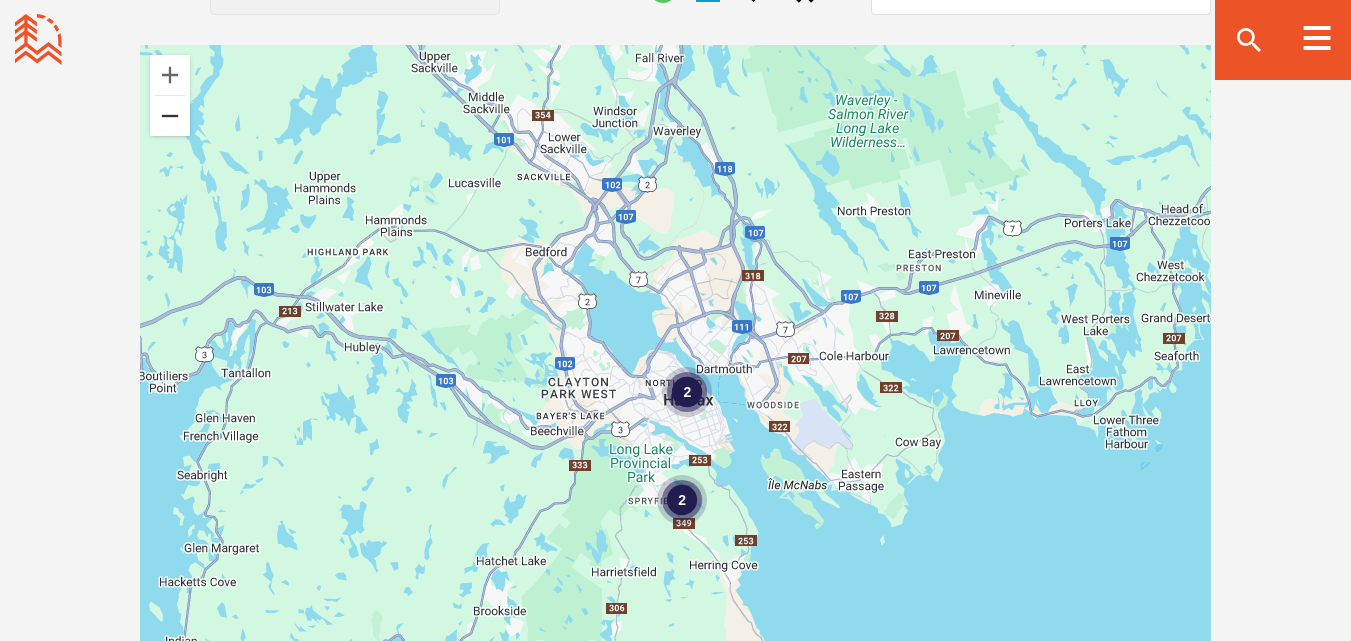 type 